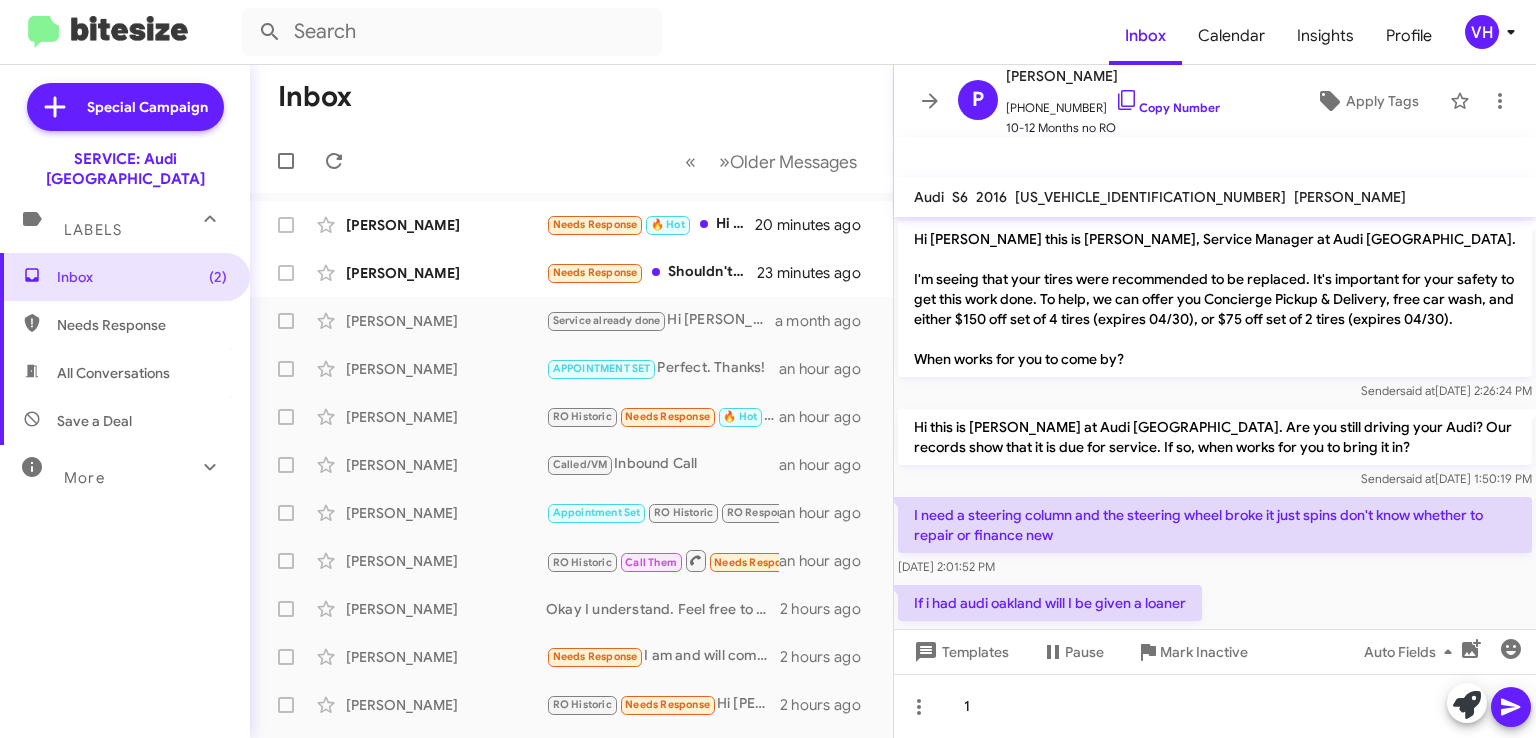 scroll, scrollTop: 0, scrollLeft: 0, axis: both 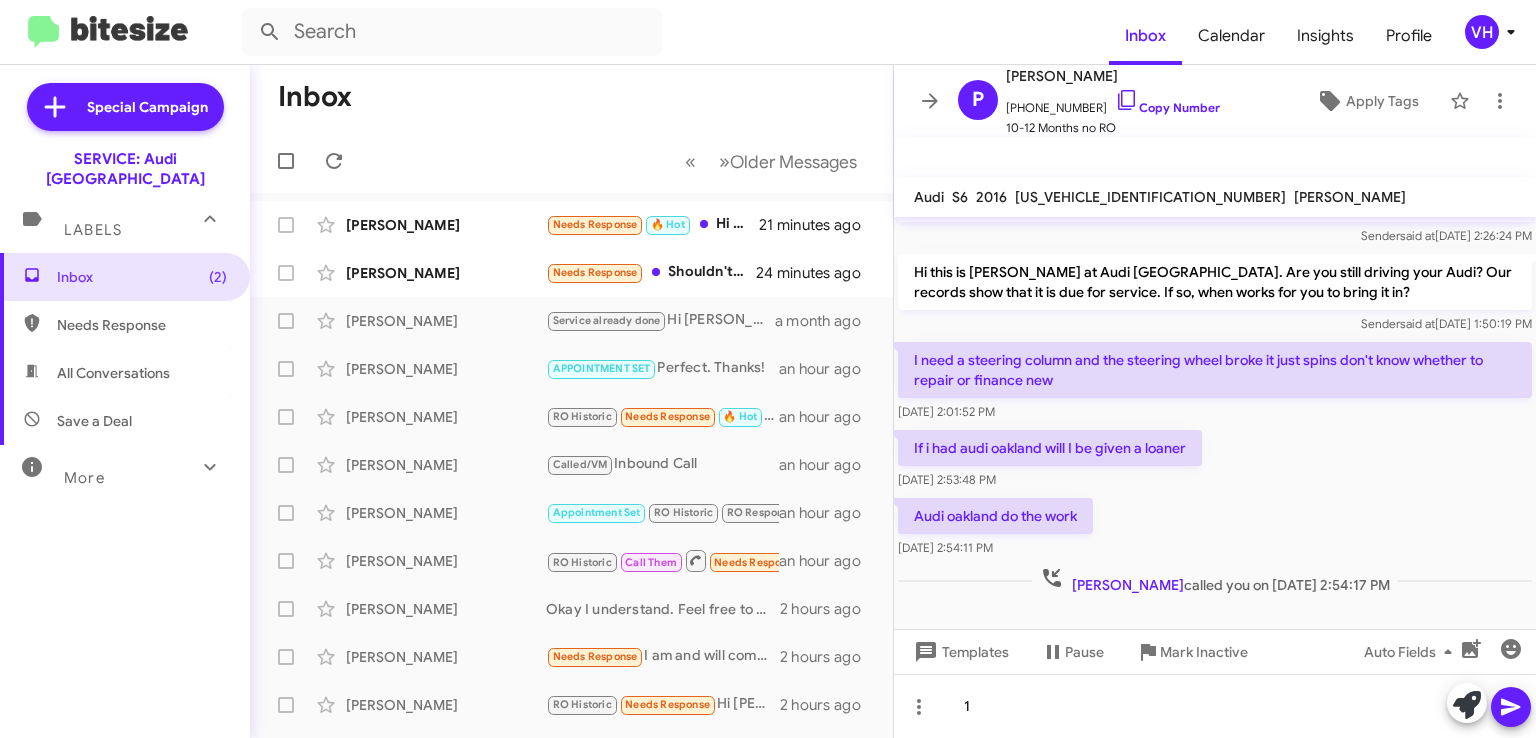 click on "[PERSON_NAME]" 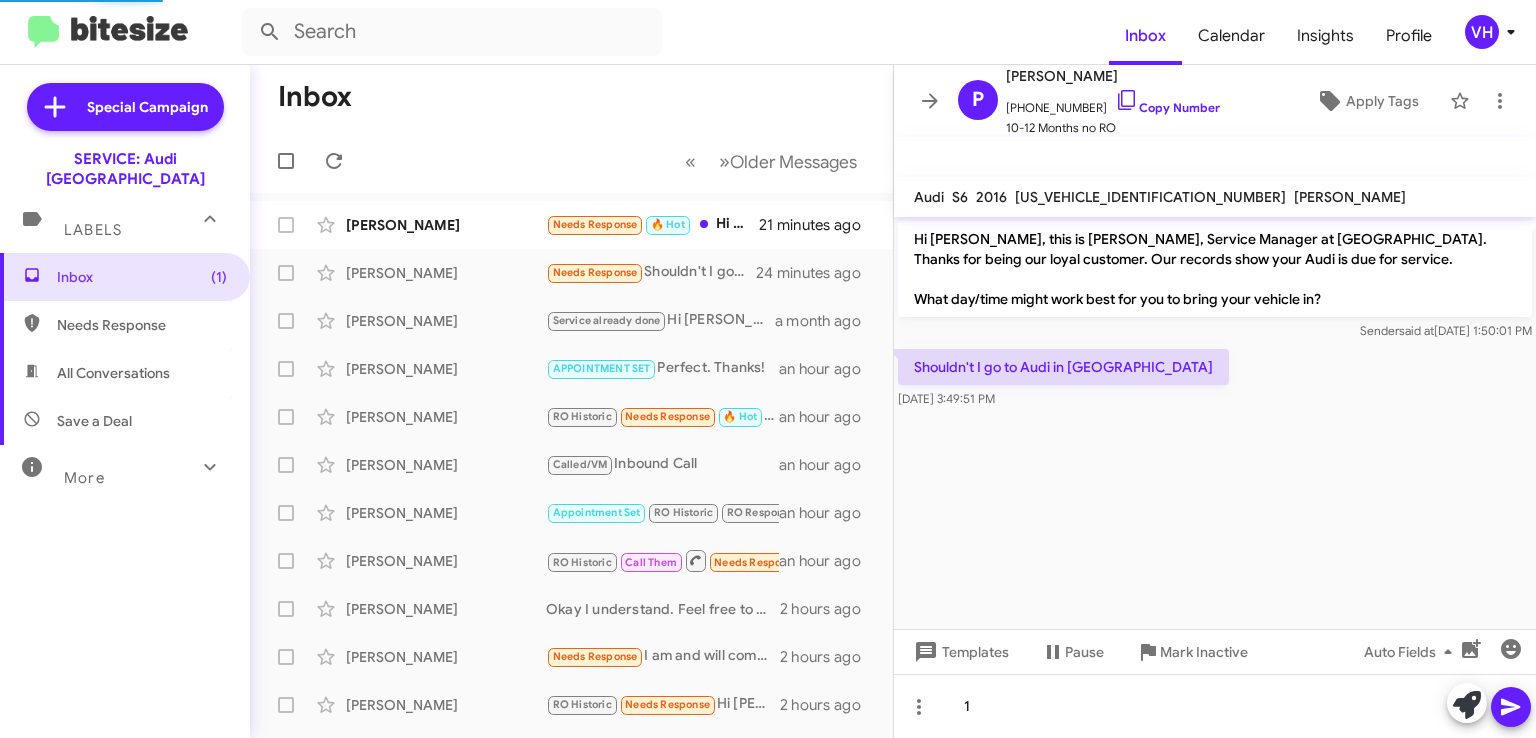 scroll, scrollTop: 0, scrollLeft: 0, axis: both 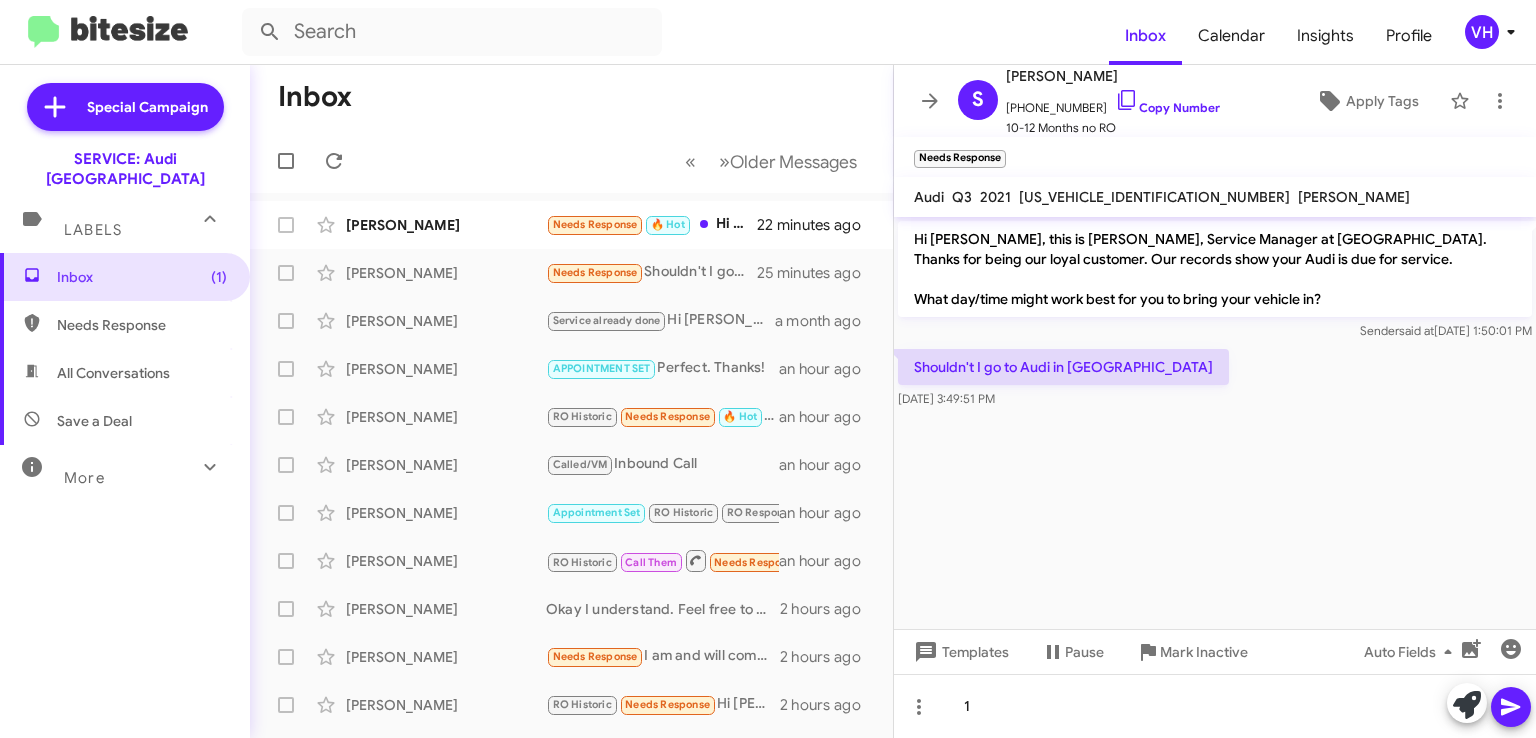 click on "WA1DECF34M1105852" 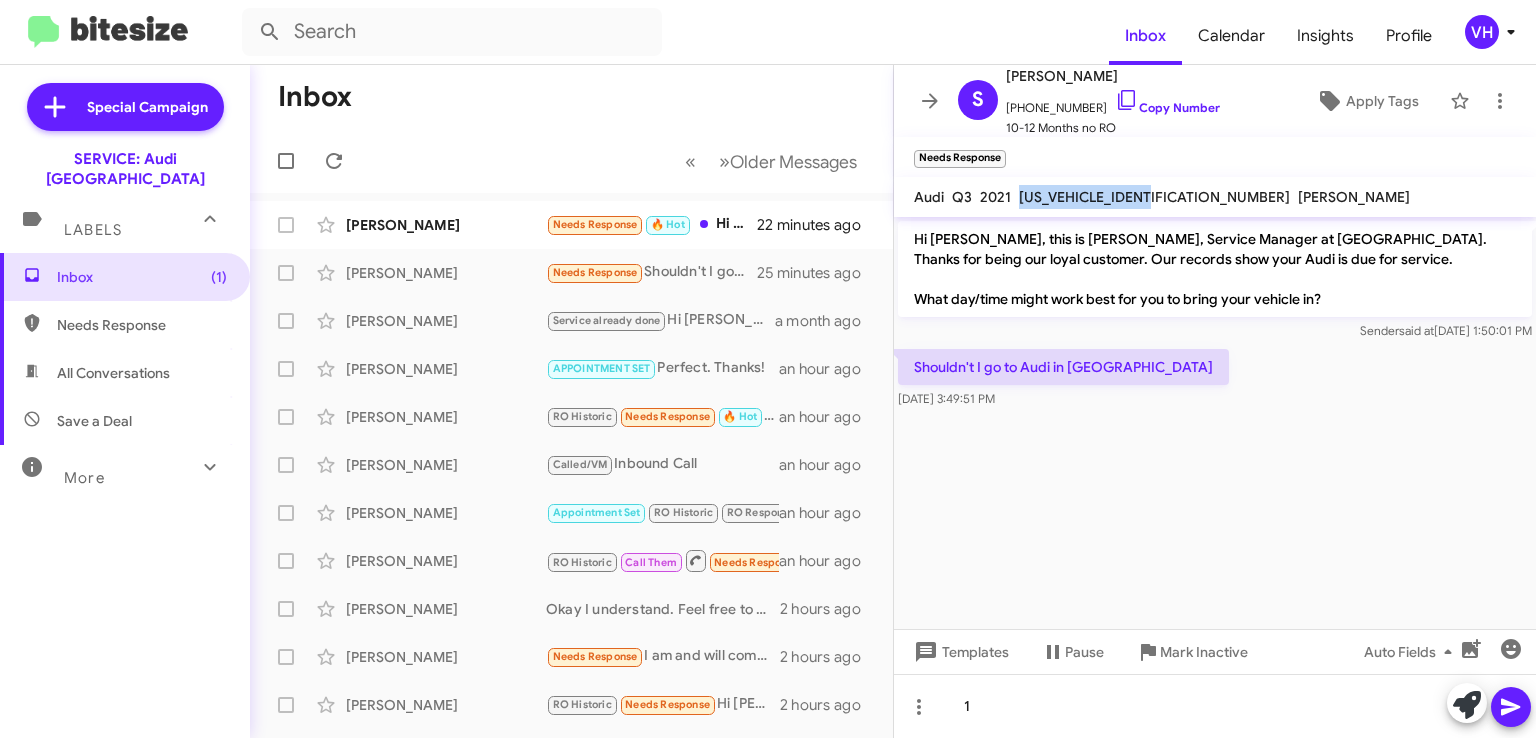 click on "WA1DECF34M1105852" 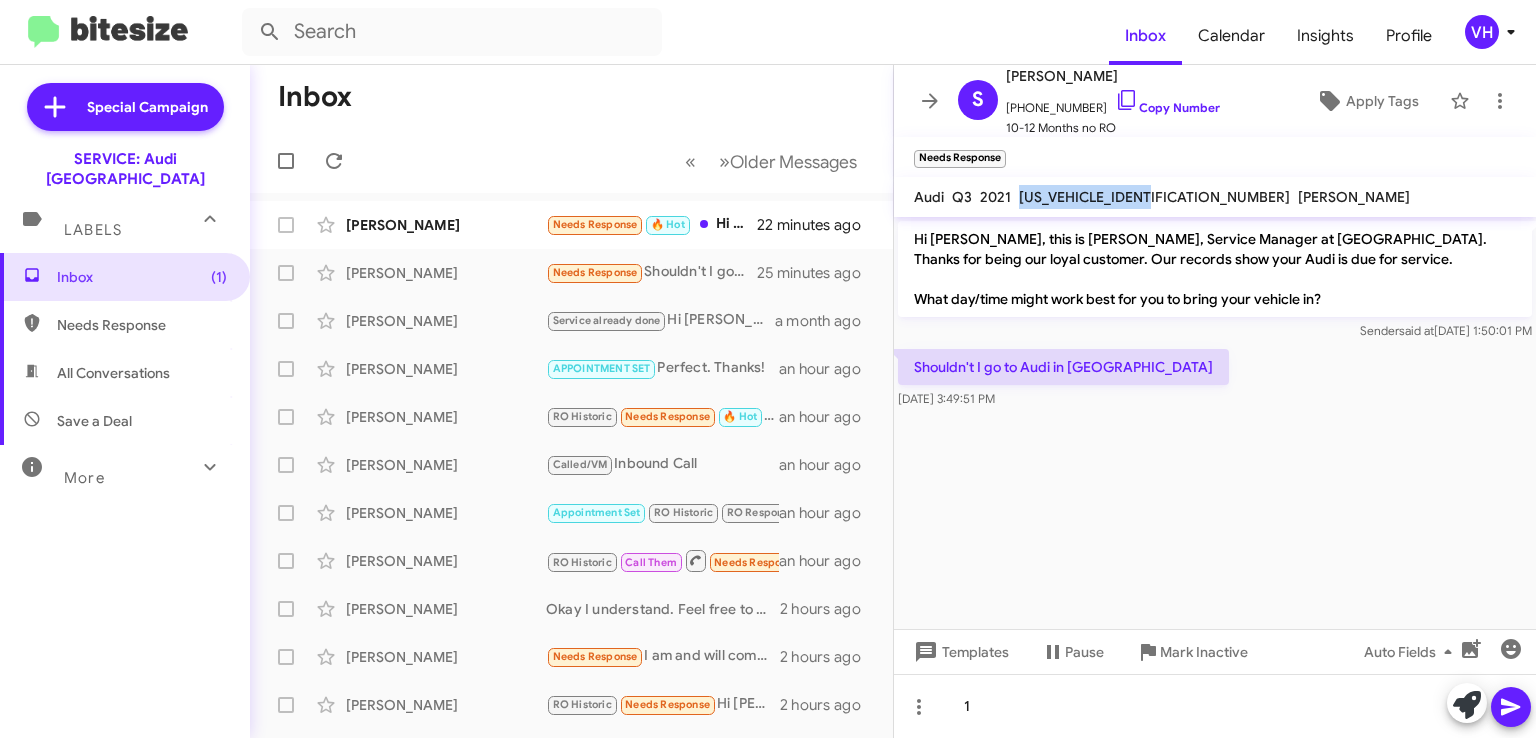 copy on "WA1DECF34M1105852" 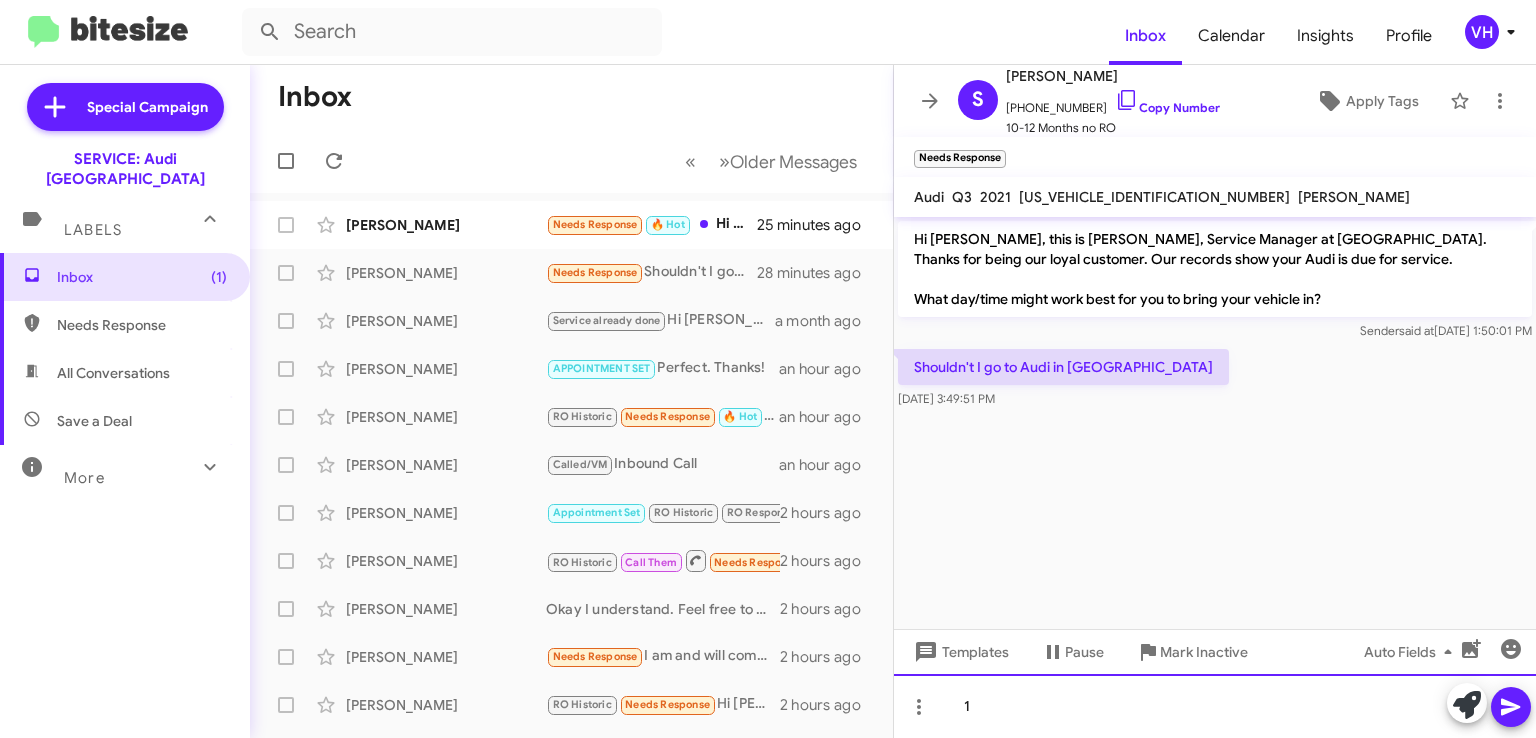 click on "1" 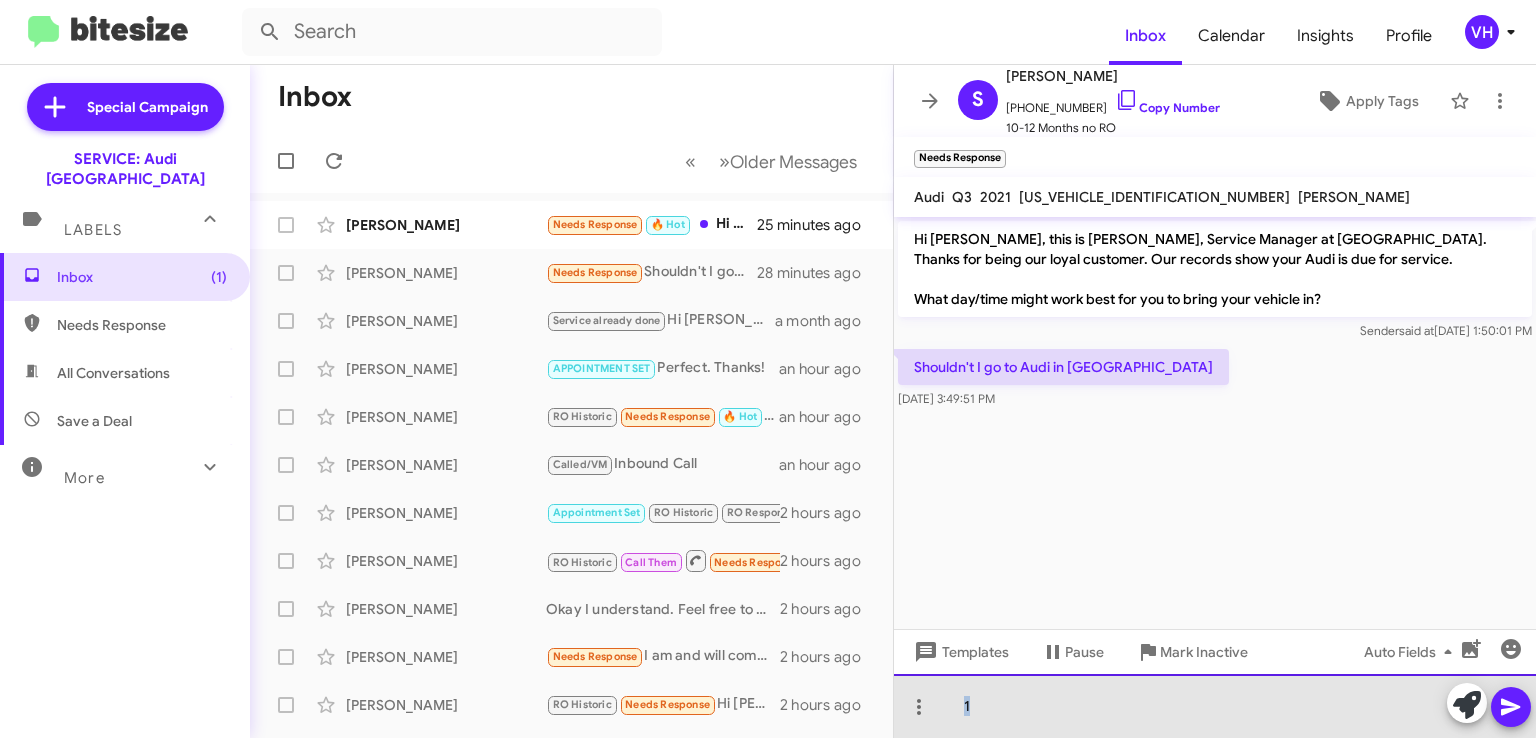 drag, startPoint x: 1027, startPoint y: 705, endPoint x: 916, endPoint y: 695, distance: 111.44954 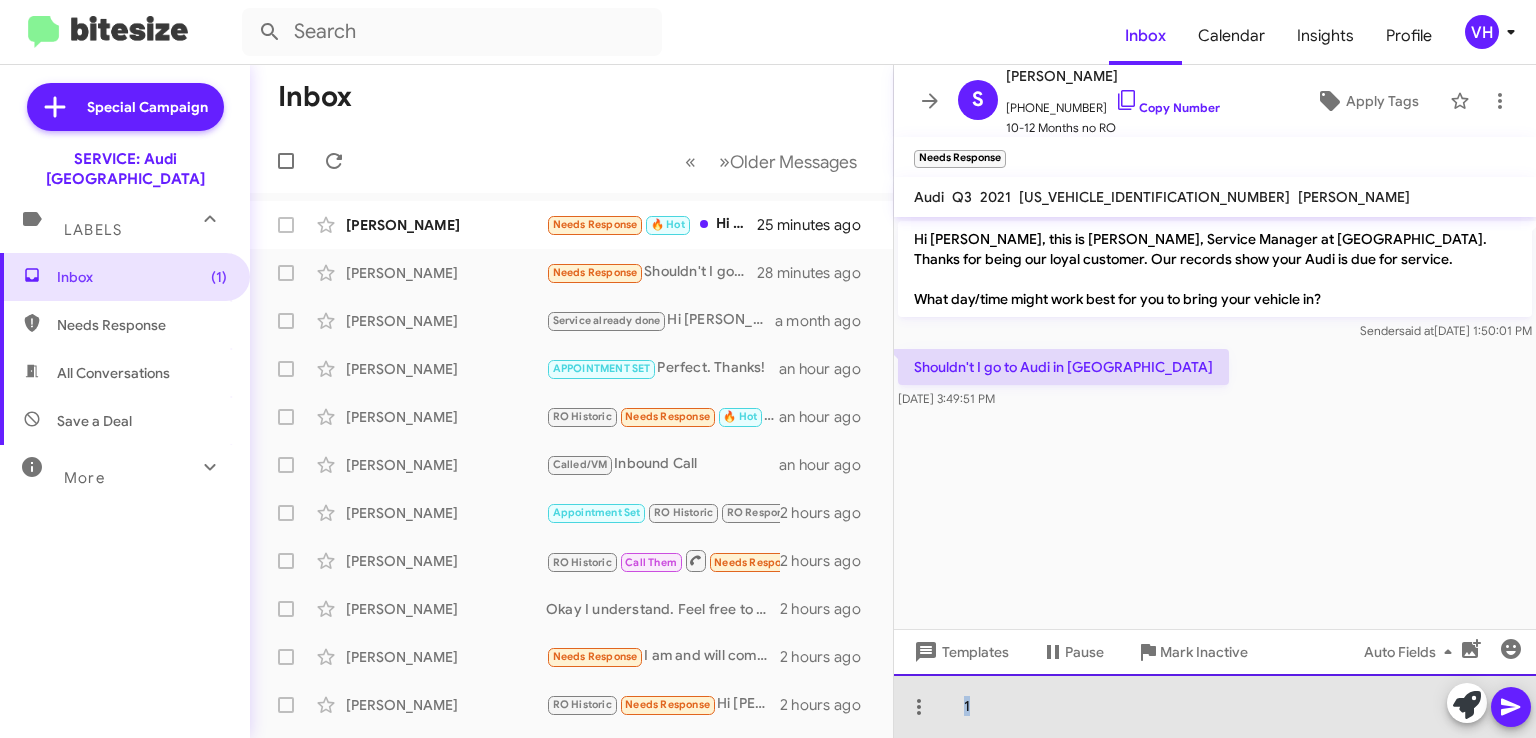 click on "1" 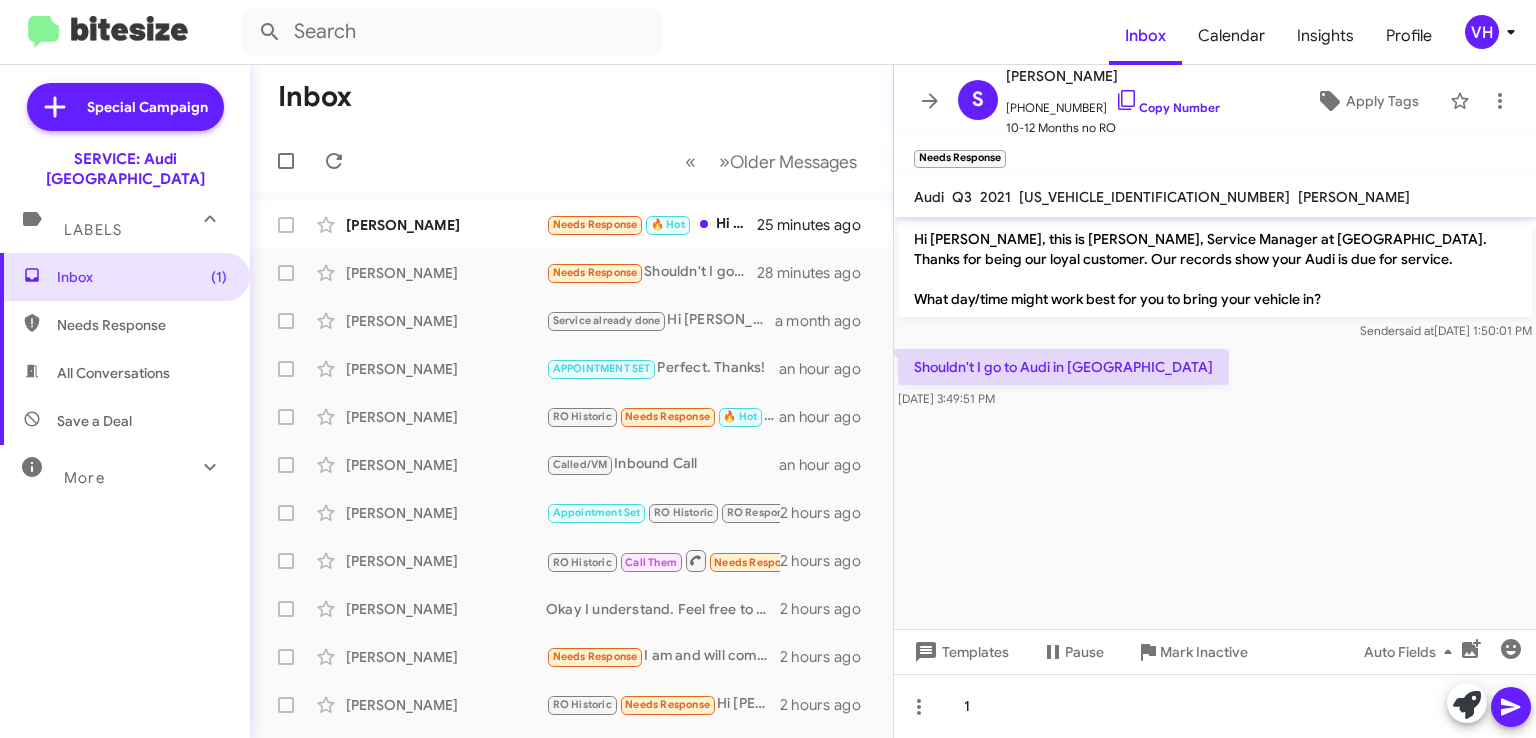 click on "Inbox" 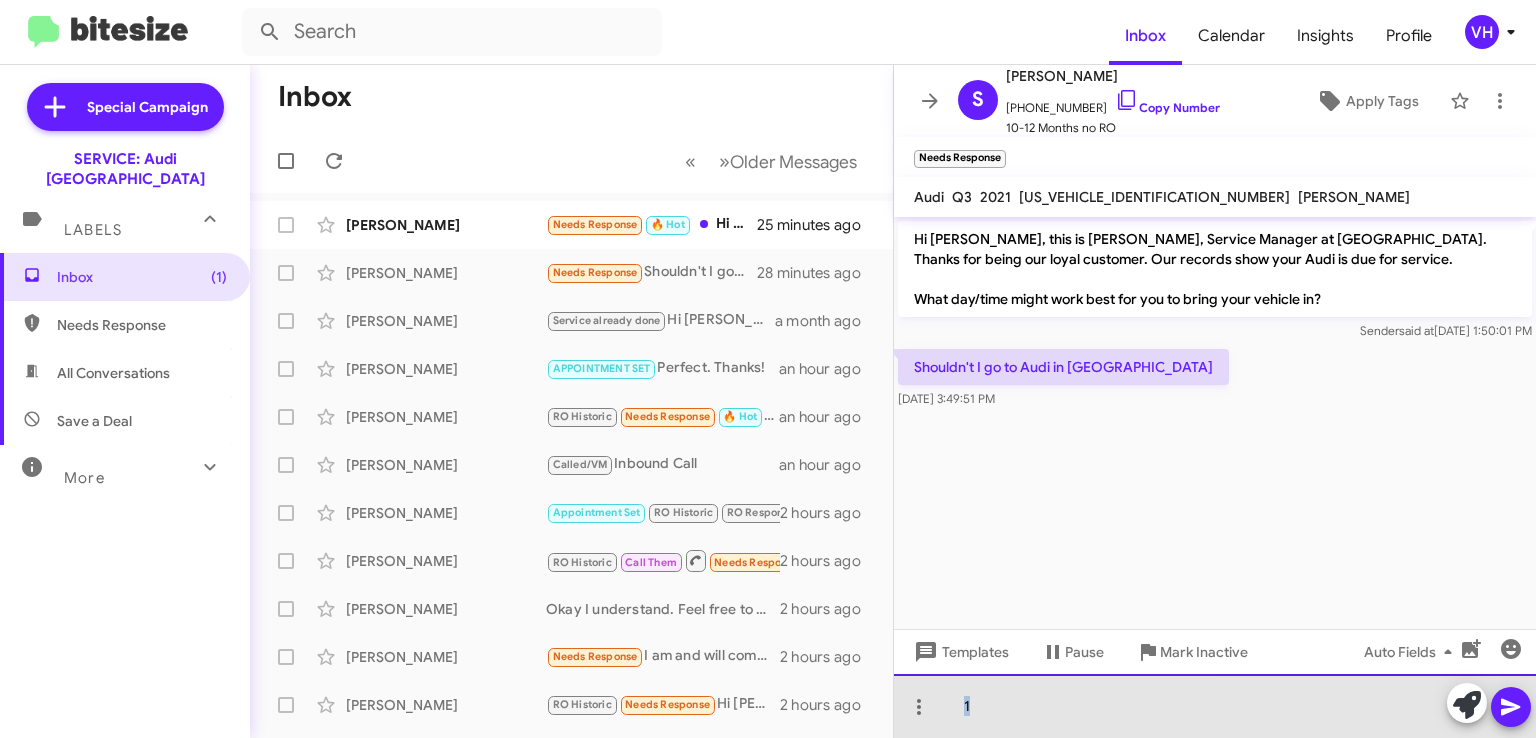 drag, startPoint x: 996, startPoint y: 715, endPoint x: 951, endPoint y: 706, distance: 45.891174 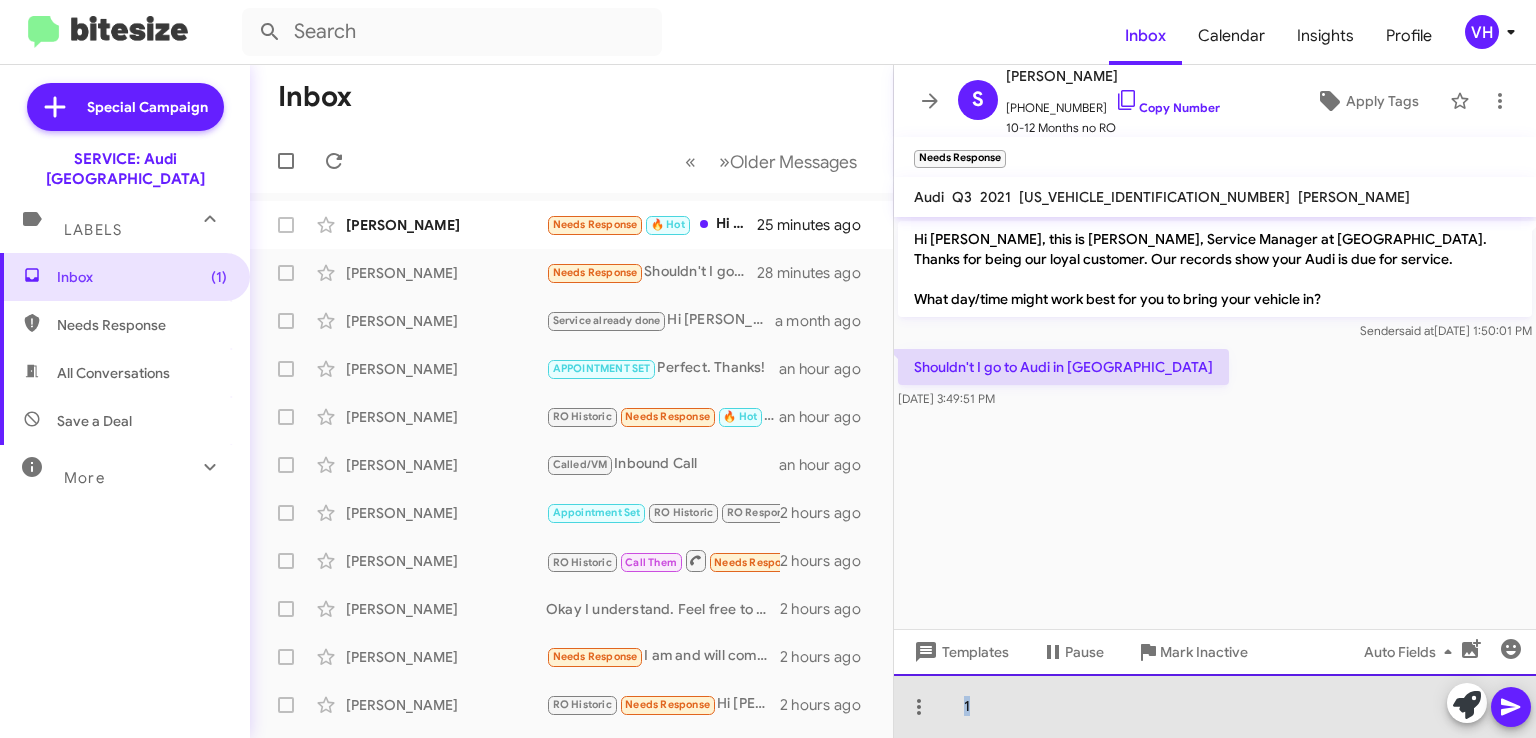 click on "1" 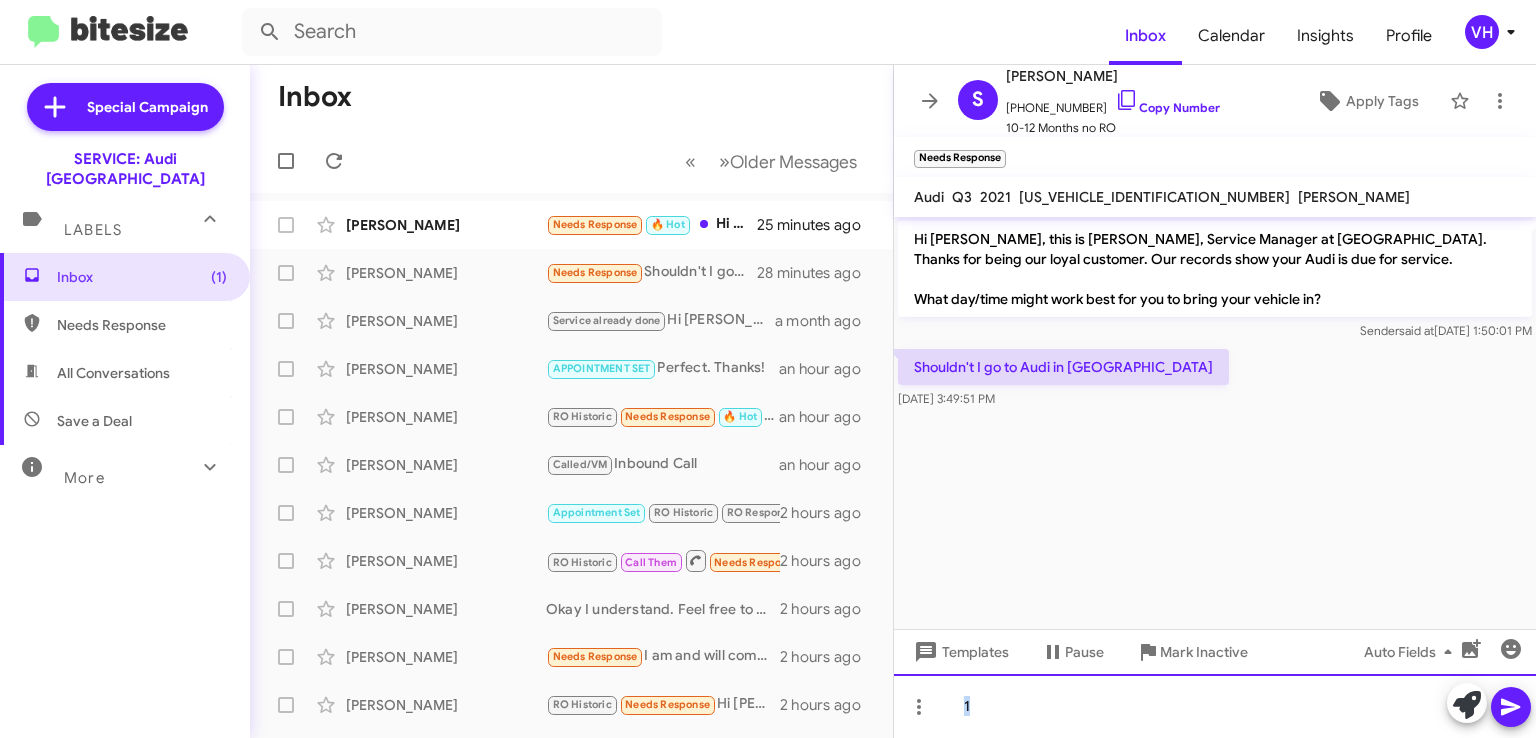 type 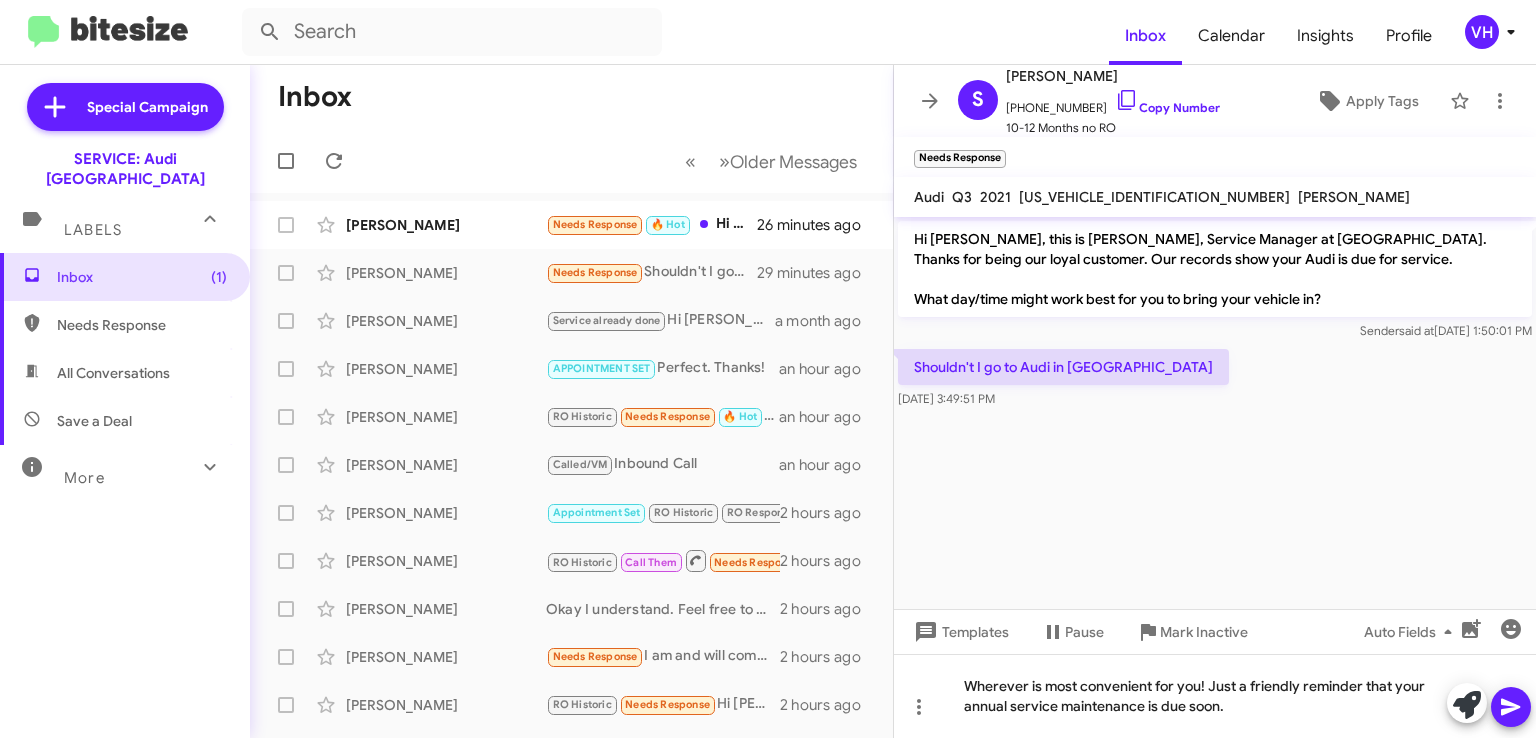 click 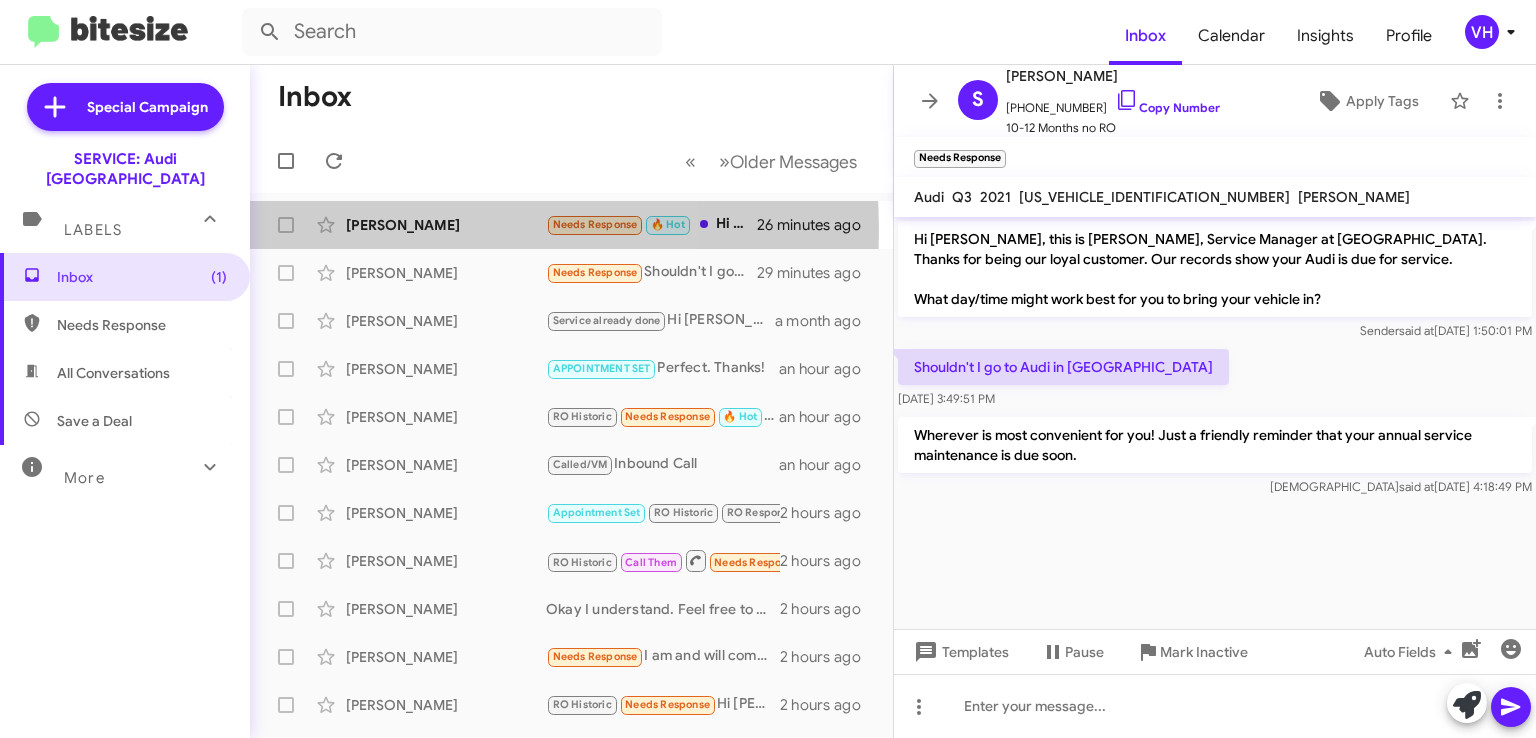 click on "[PERSON_NAME]" 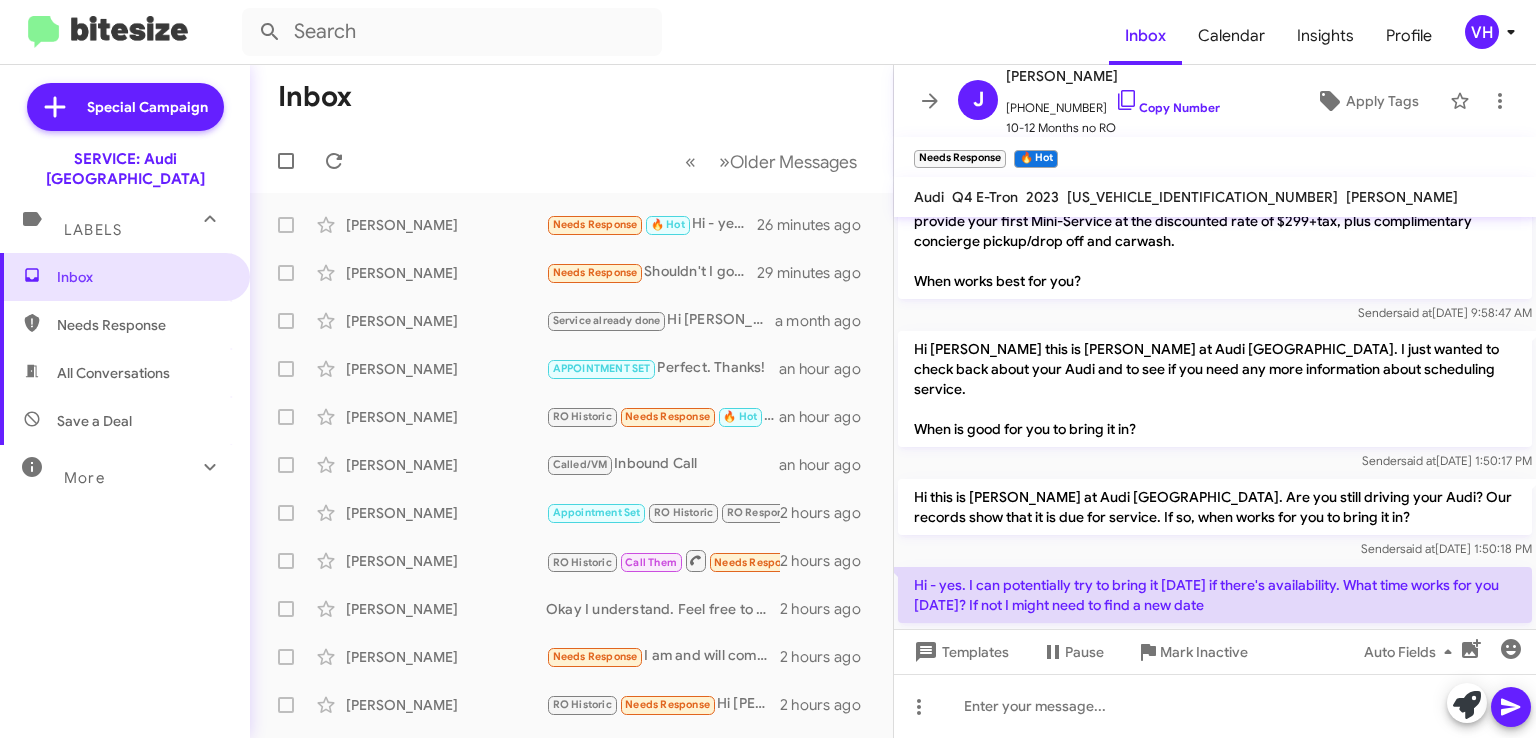 scroll, scrollTop: 120, scrollLeft: 0, axis: vertical 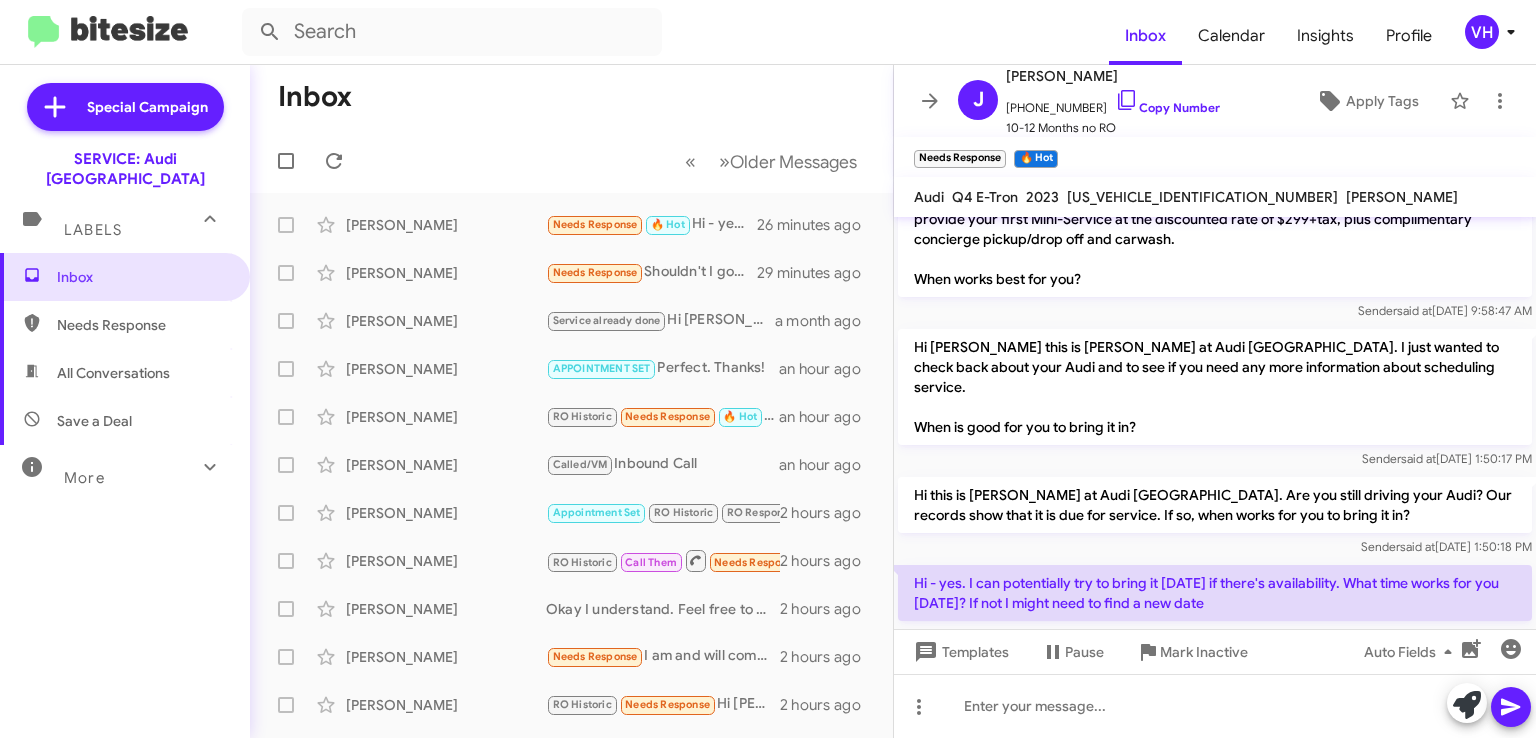 click on "WA1M2BFZ3PP073856" 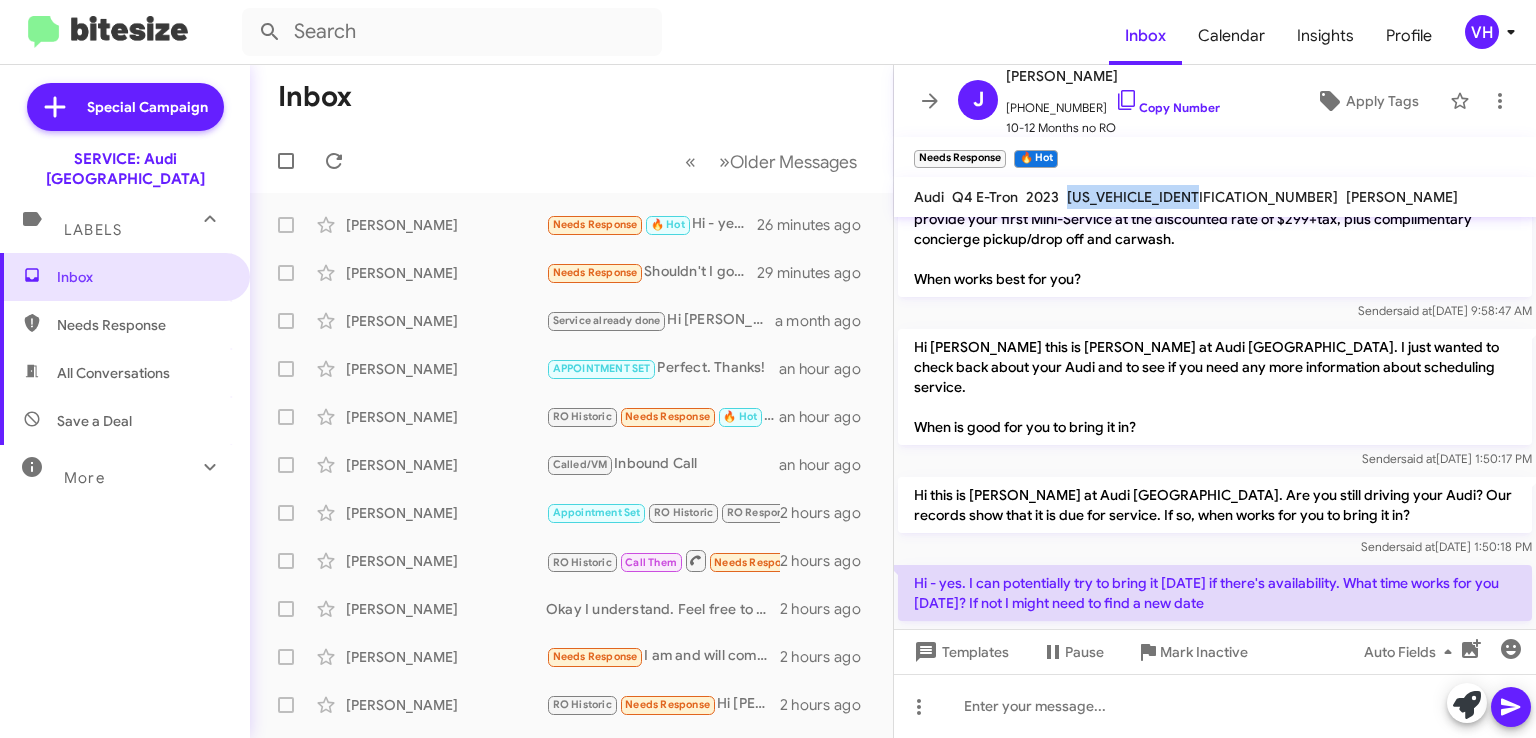 click on "WA1M2BFZ3PP073856" 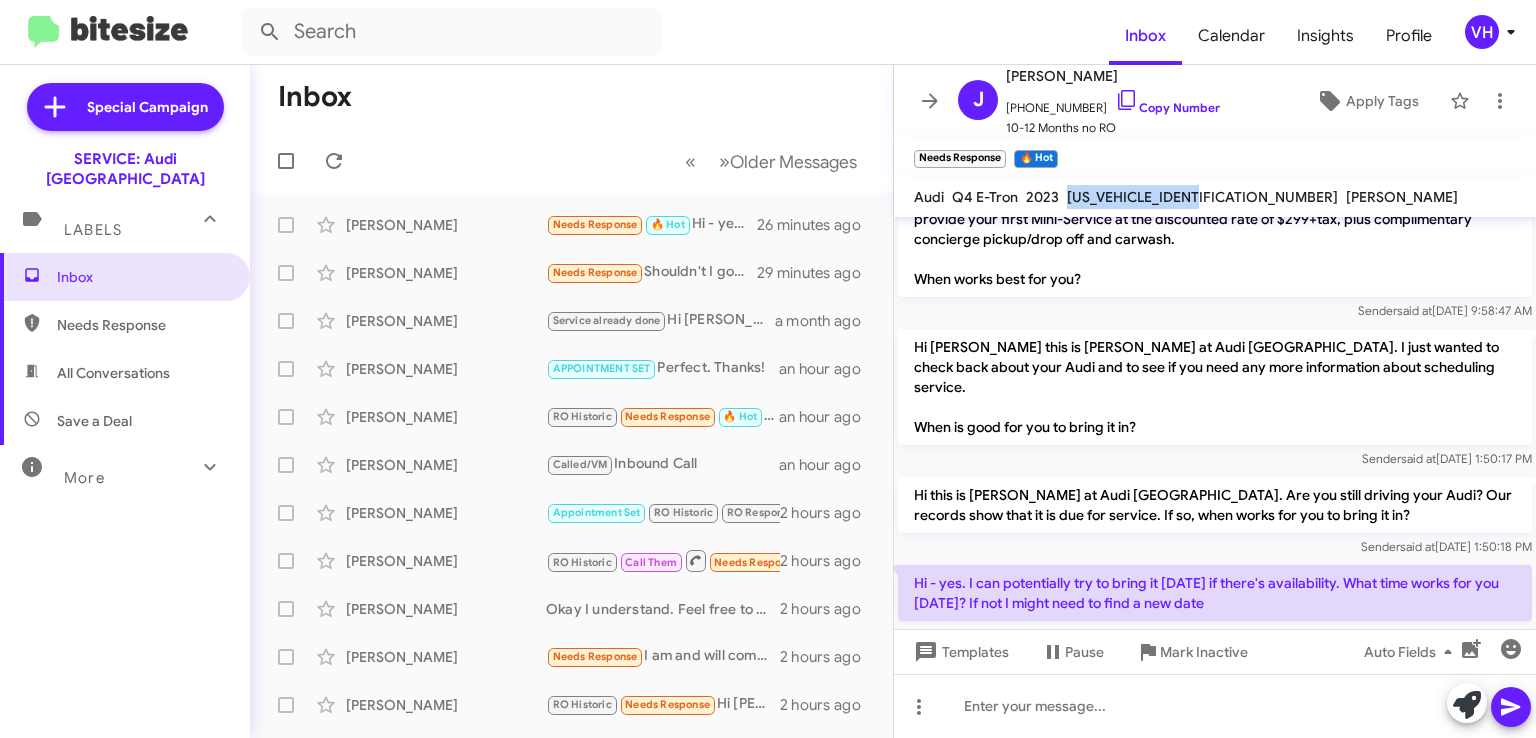 copy on "WA1M2BFZ3PP073856" 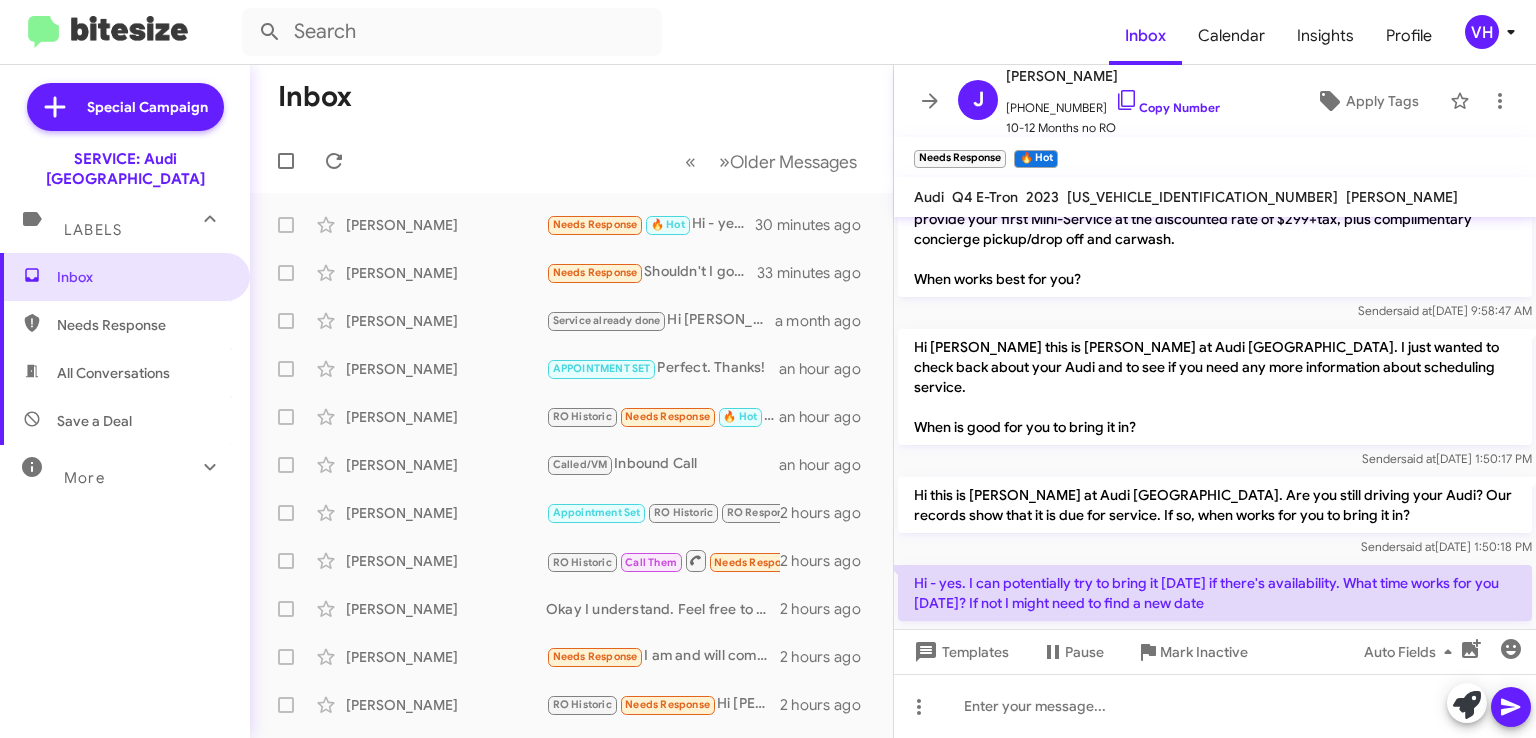 click on "Hi Joyce, this is Alan Ng, Service Manager at Audi Oakland. Congrats again on purchasing your Q4 E-Tron. It's now due for its first service.
To thank you for being our loyal customer, if you book an appointment before 5/30/24, we will provide your first Mini-Service at the discounted rate of $299+tax, plus complimentary concierge pickup/drop off and carwash.
When works best for you?" 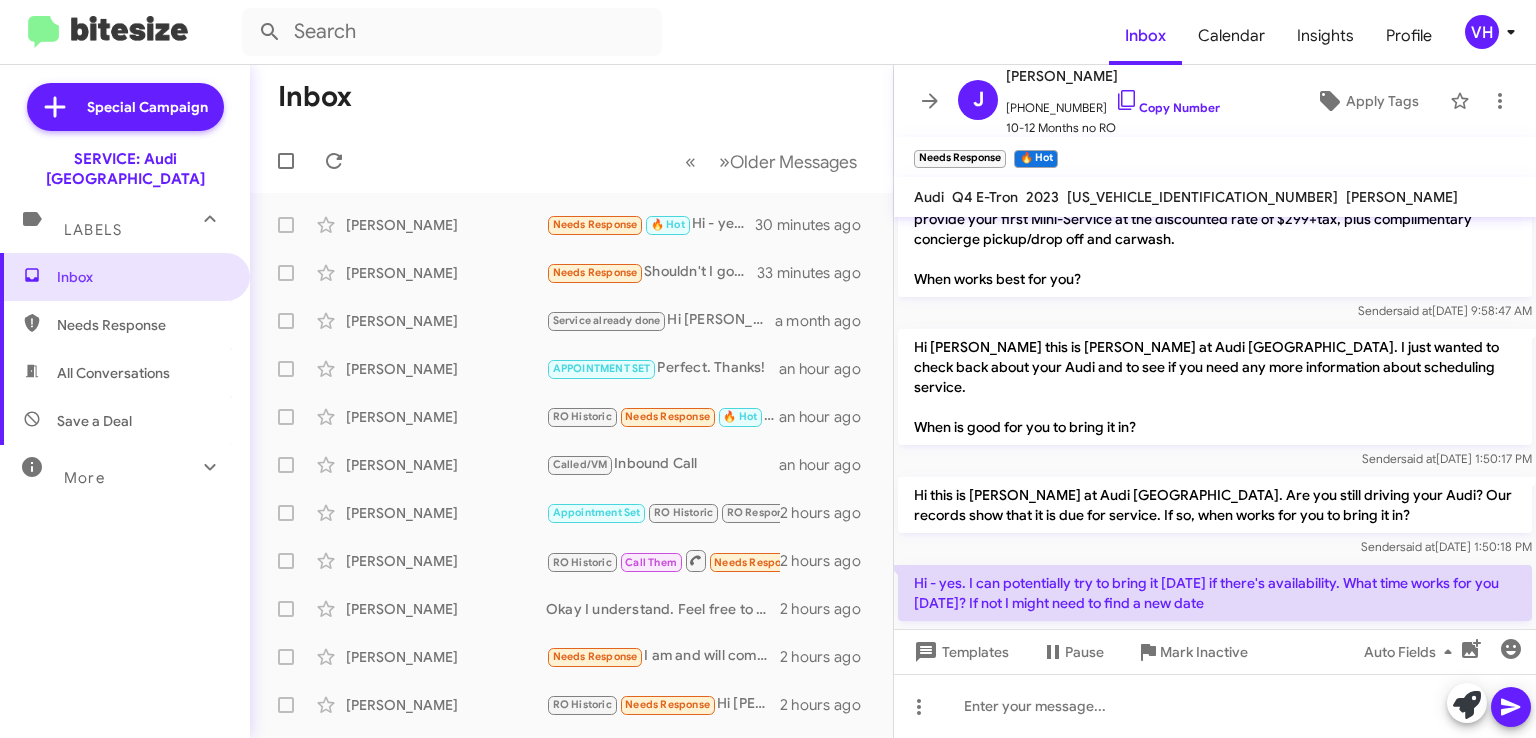 click on "WA1M2BFZ3PP073856" 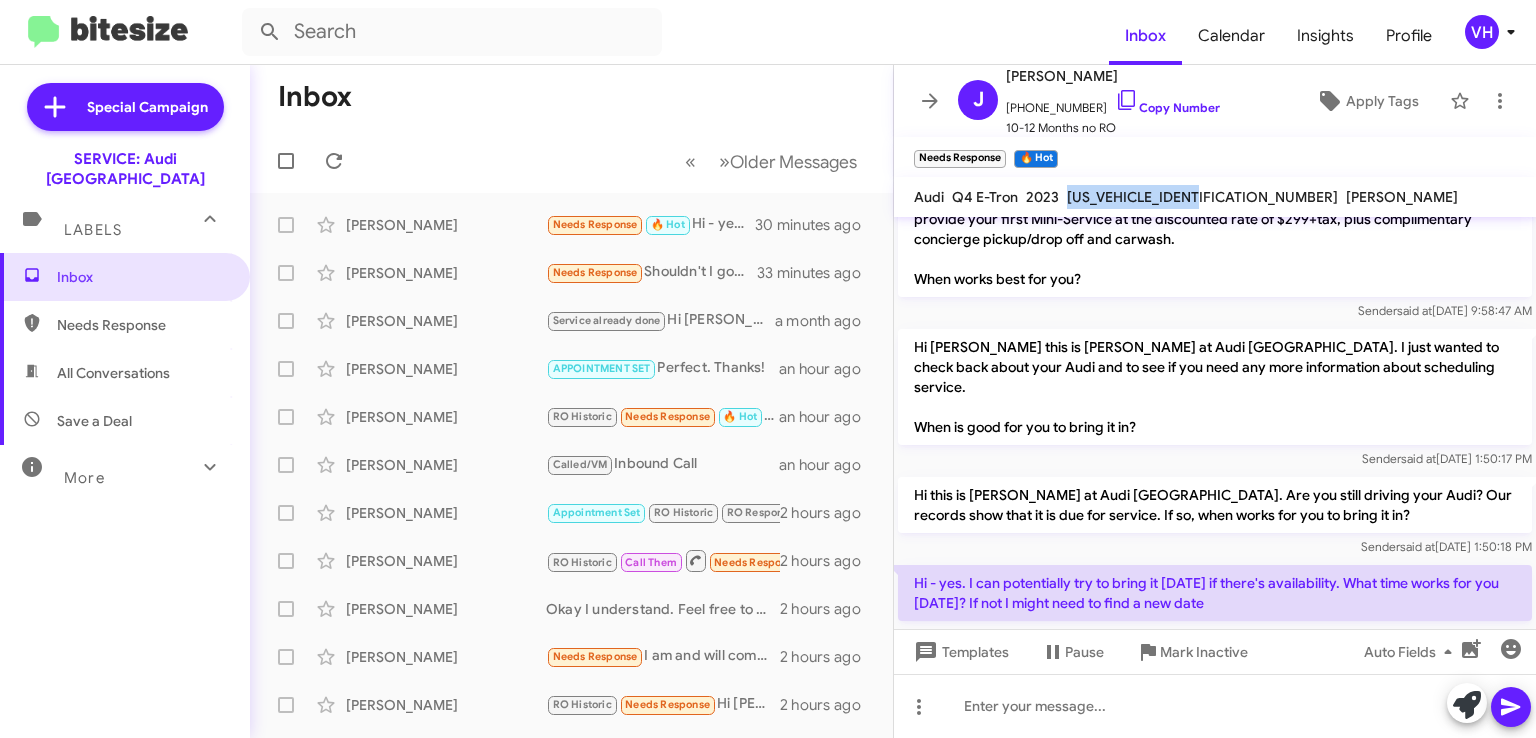 click on "WA1M2BFZ3PP073856" 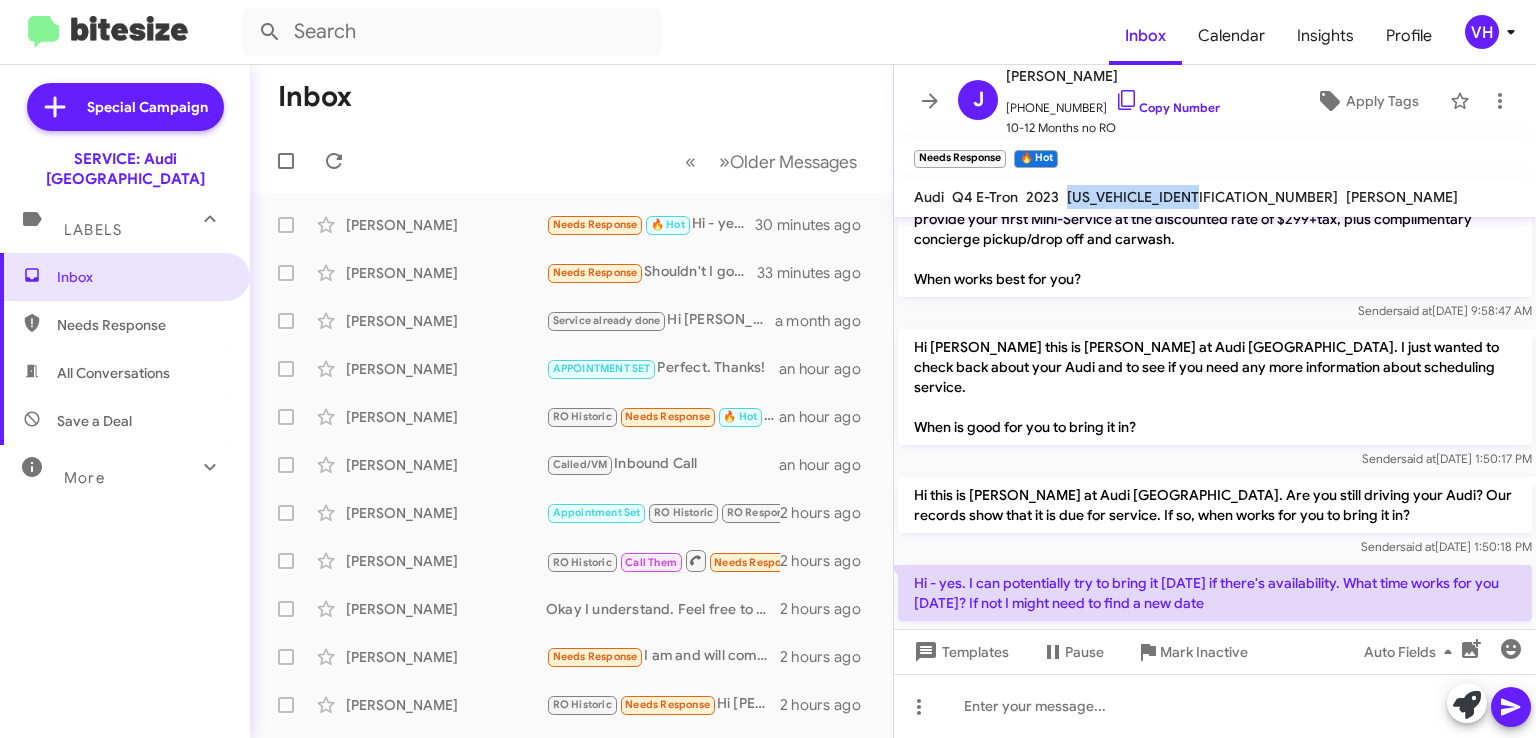 copy on "WA1M2BFZ3PP073856" 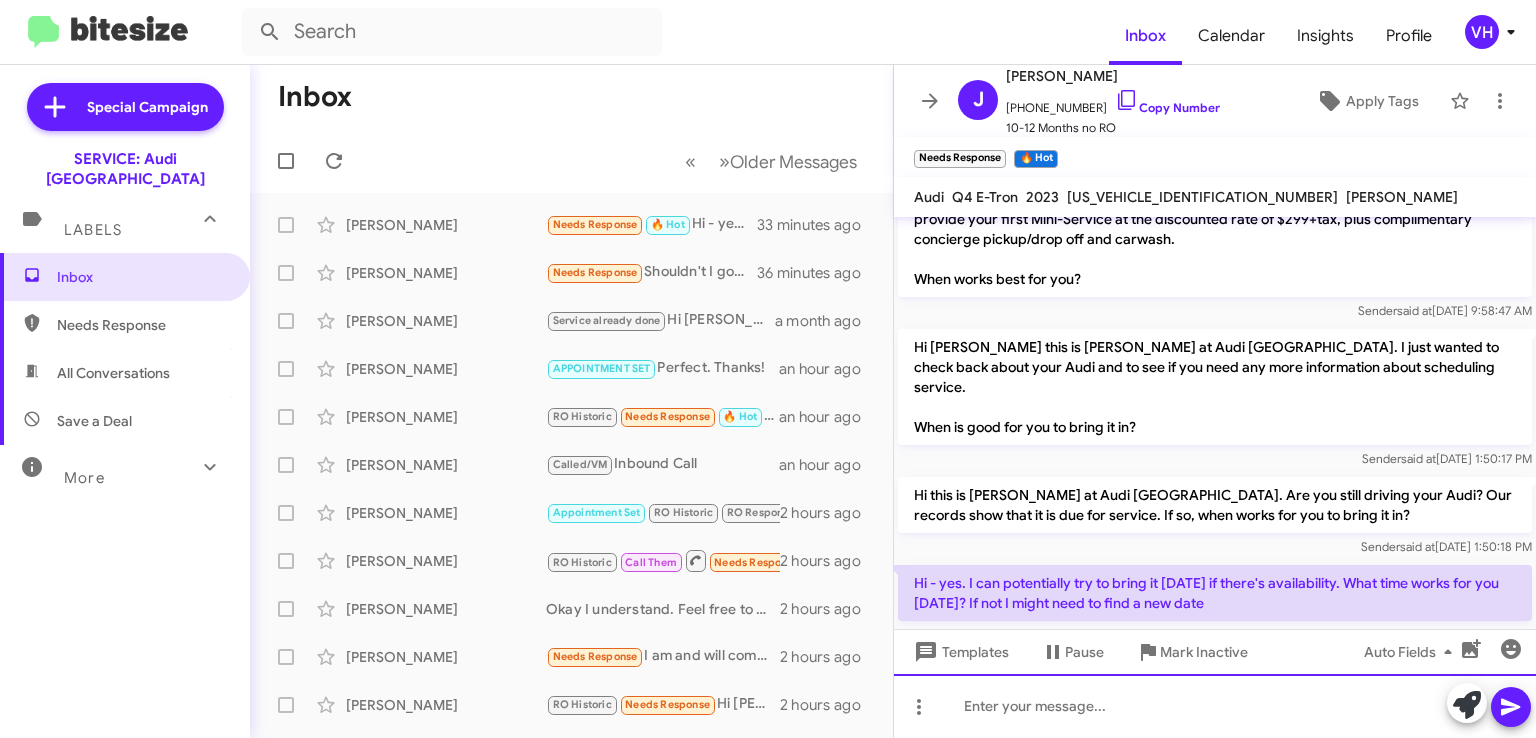 click 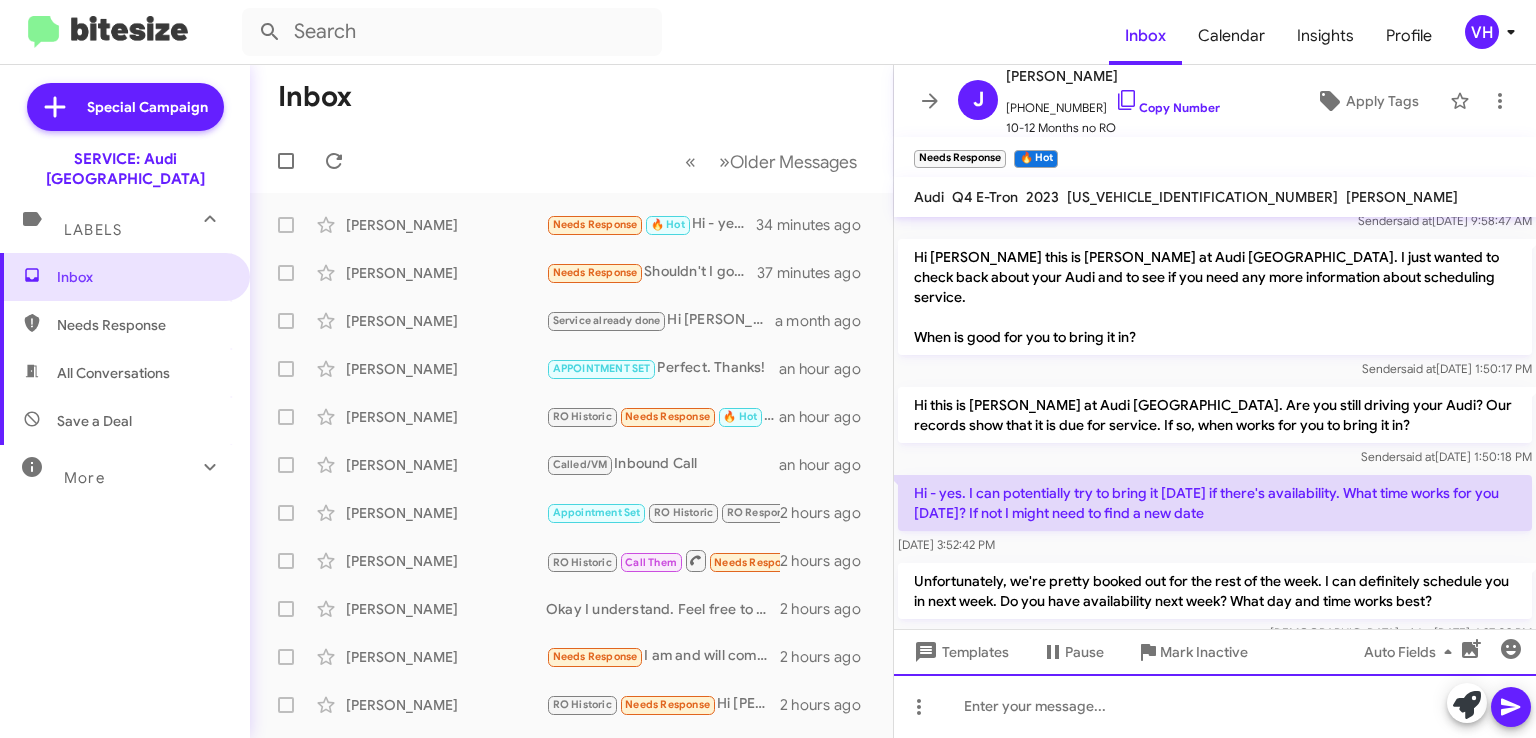 scroll, scrollTop: 212, scrollLeft: 0, axis: vertical 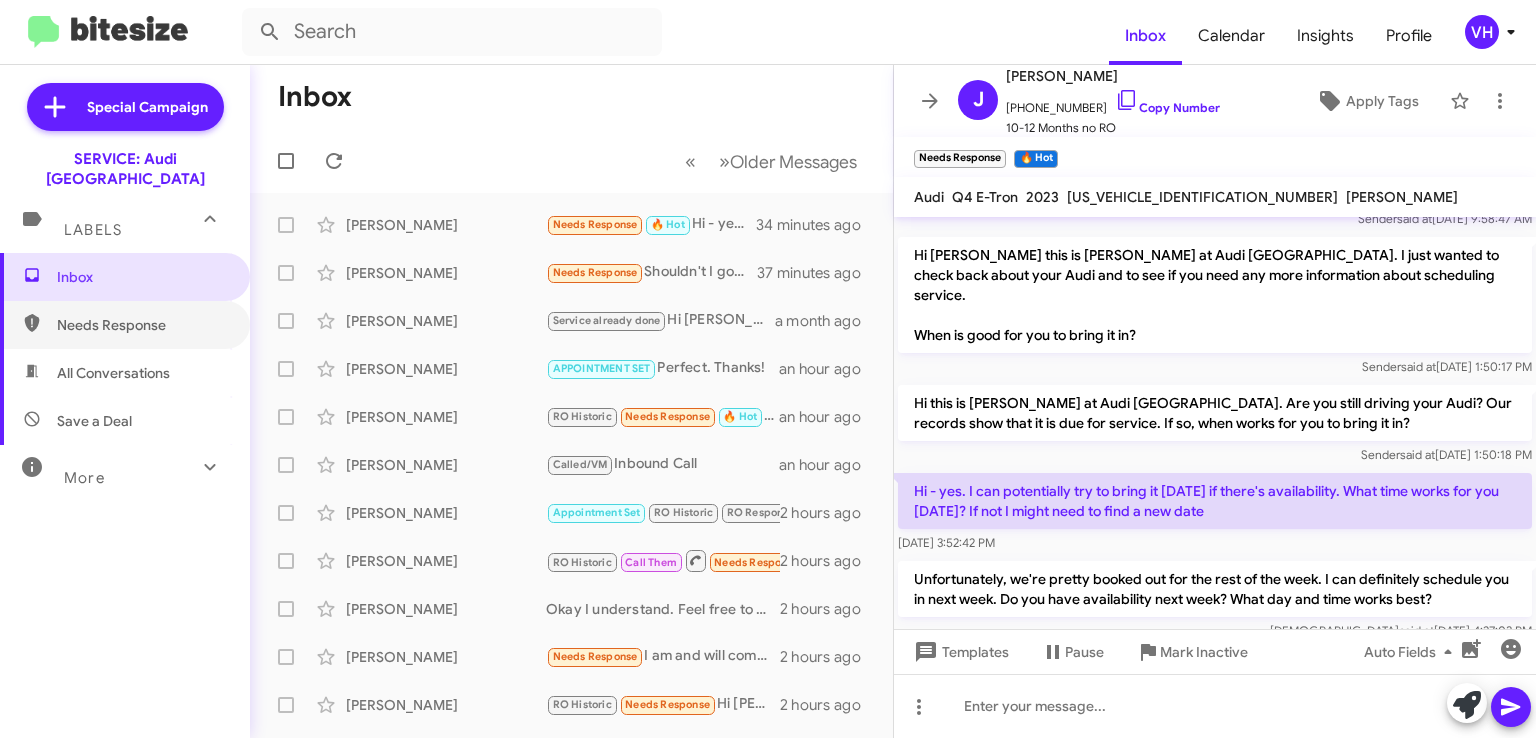 click on "Needs Response" at bounding box center [142, 325] 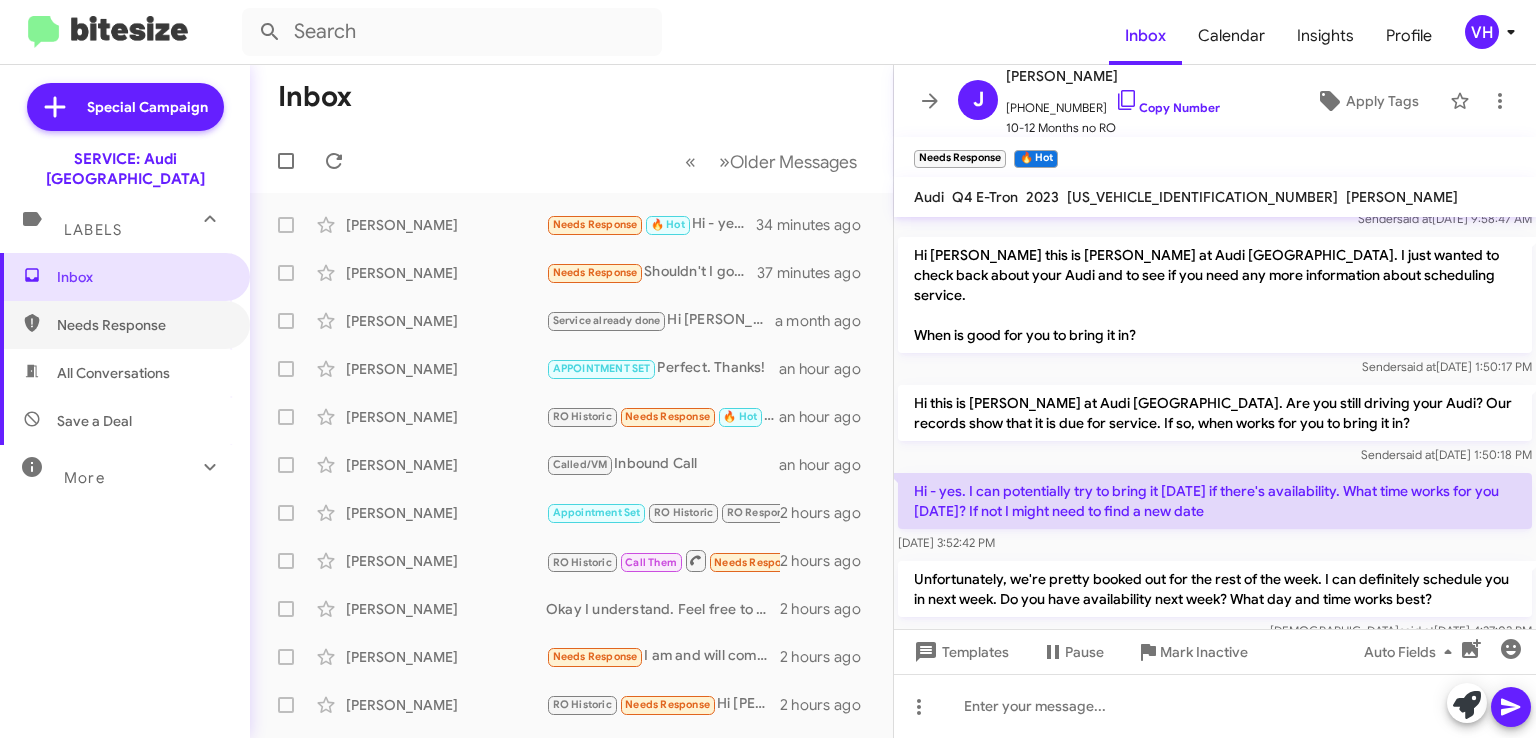 type on "in:needs-response" 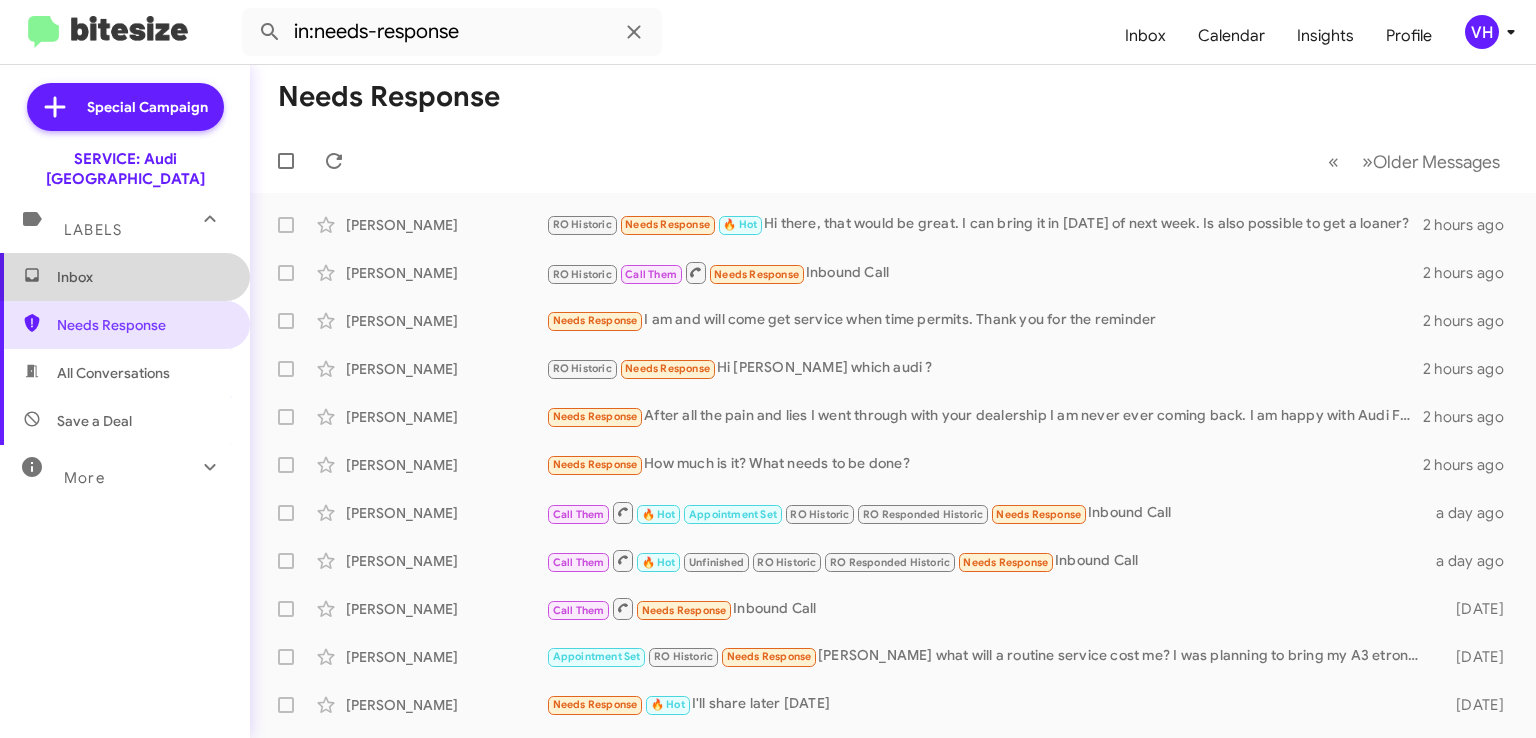 click on "Inbox" at bounding box center (142, 277) 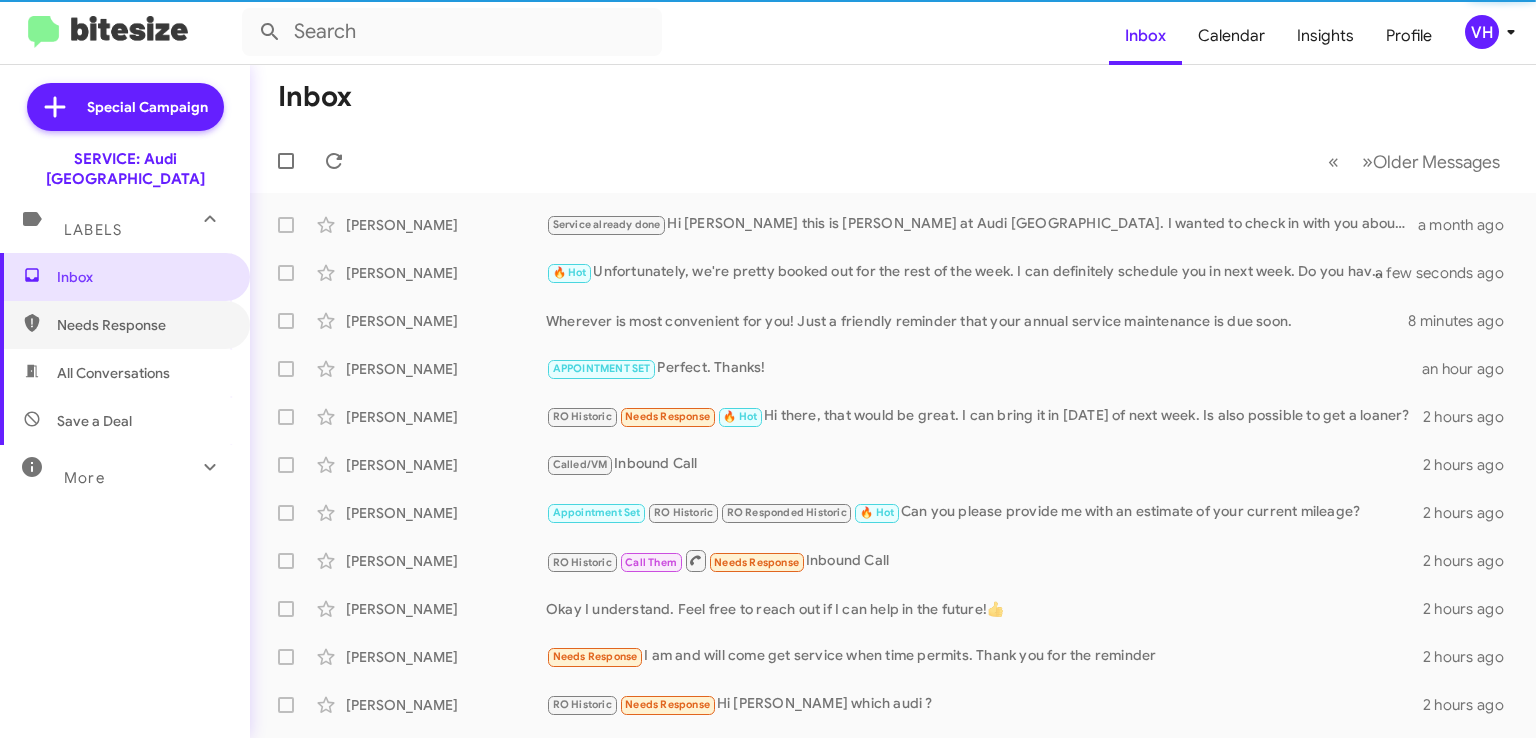 click on "Needs Response" at bounding box center (142, 325) 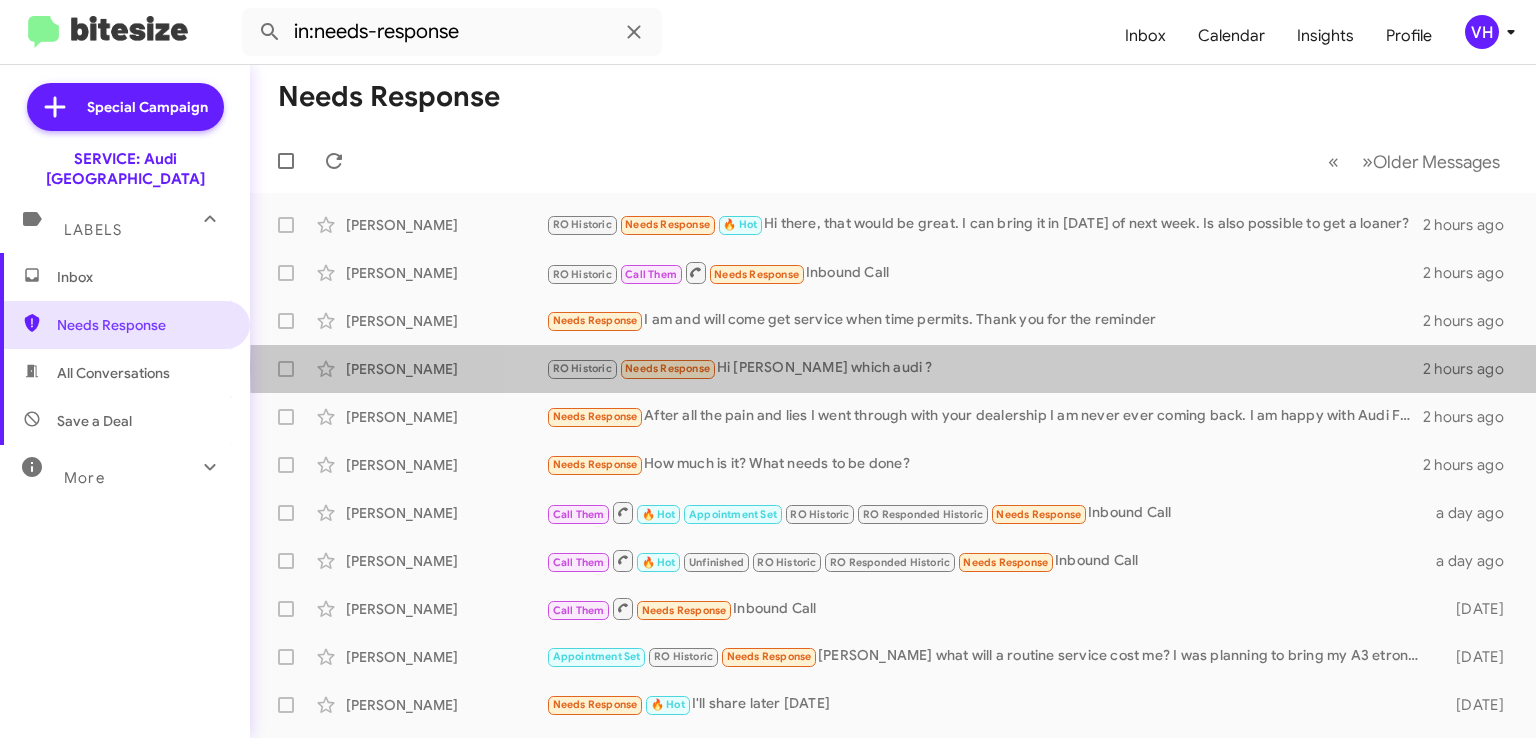 click on "RO Historic   Needs Response   Hi steven
which audi ?" 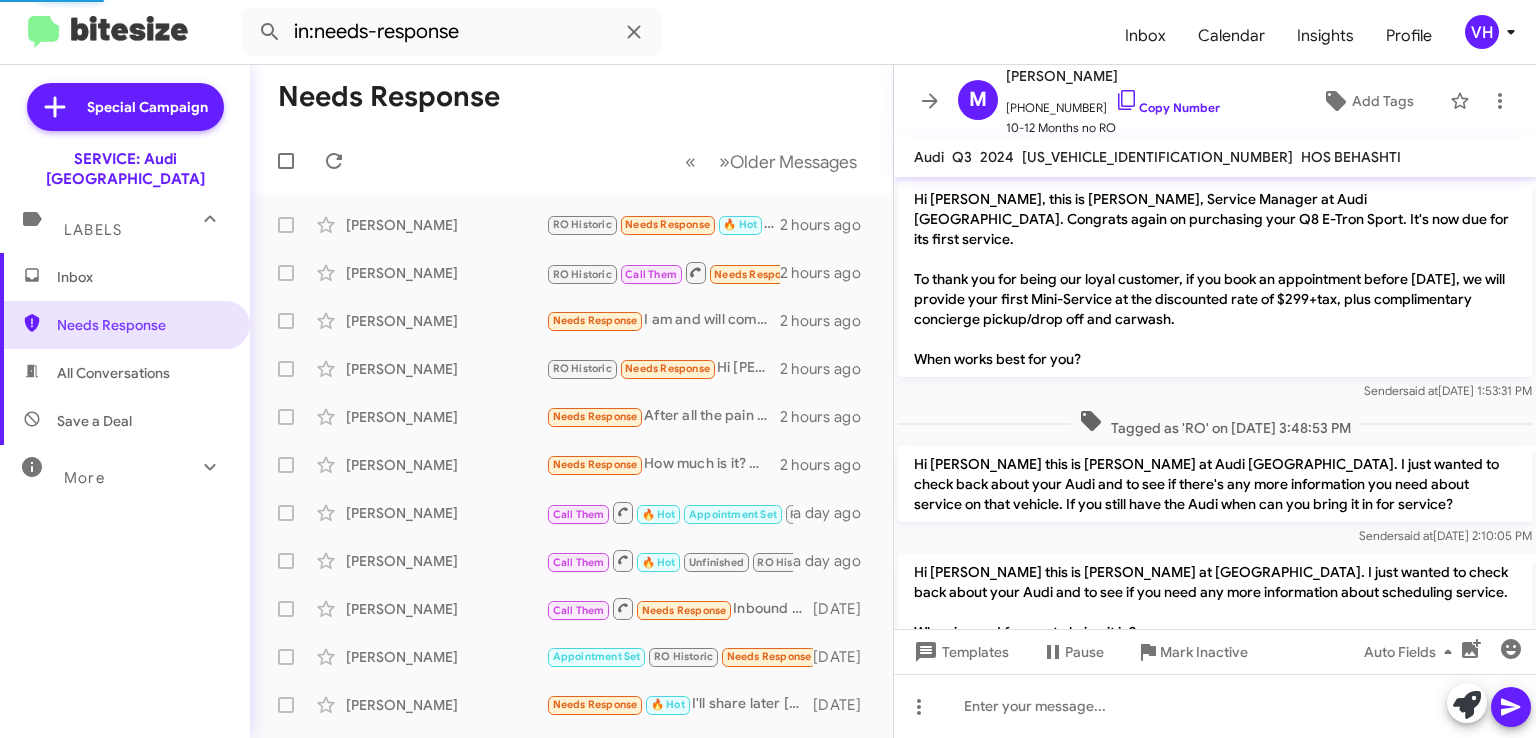 scroll, scrollTop: 256, scrollLeft: 0, axis: vertical 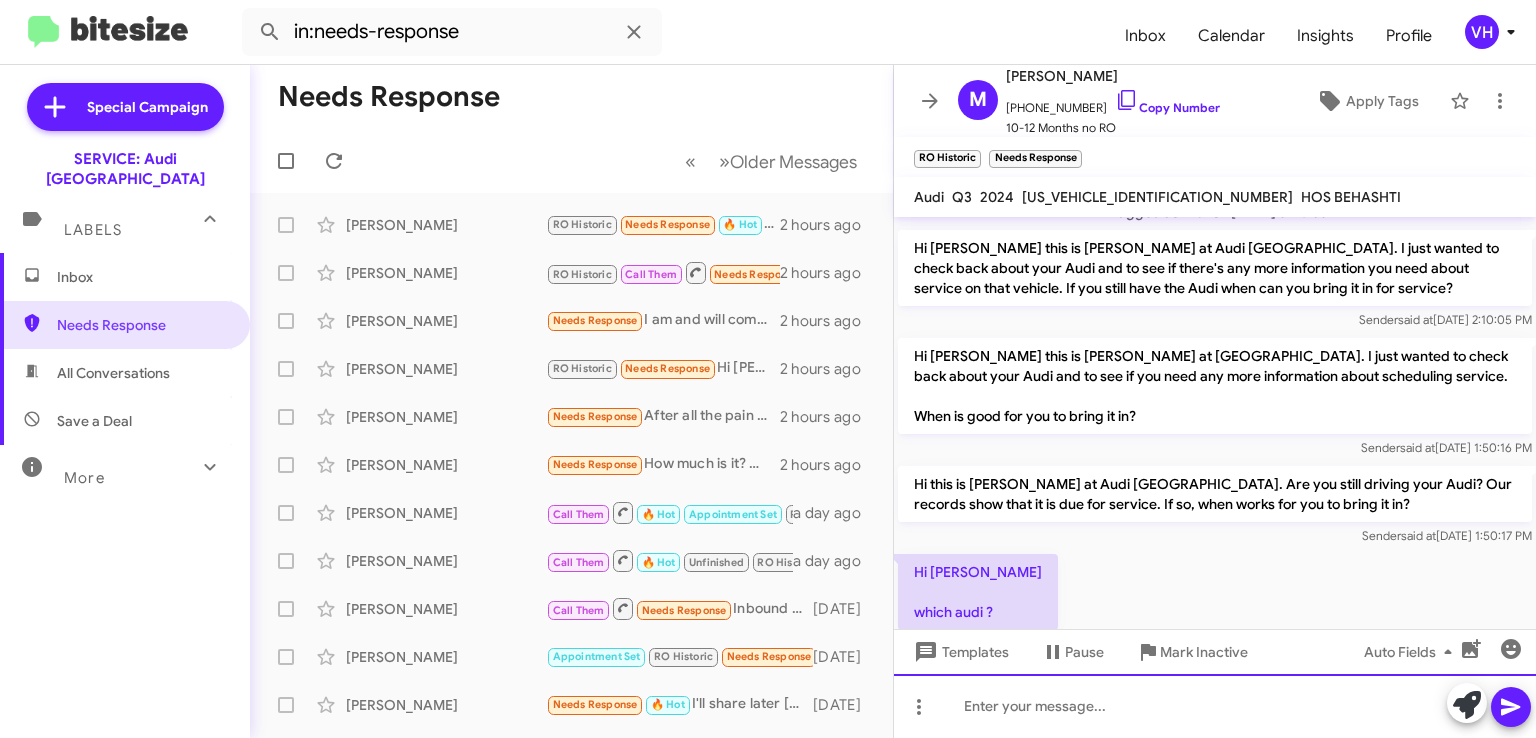 click 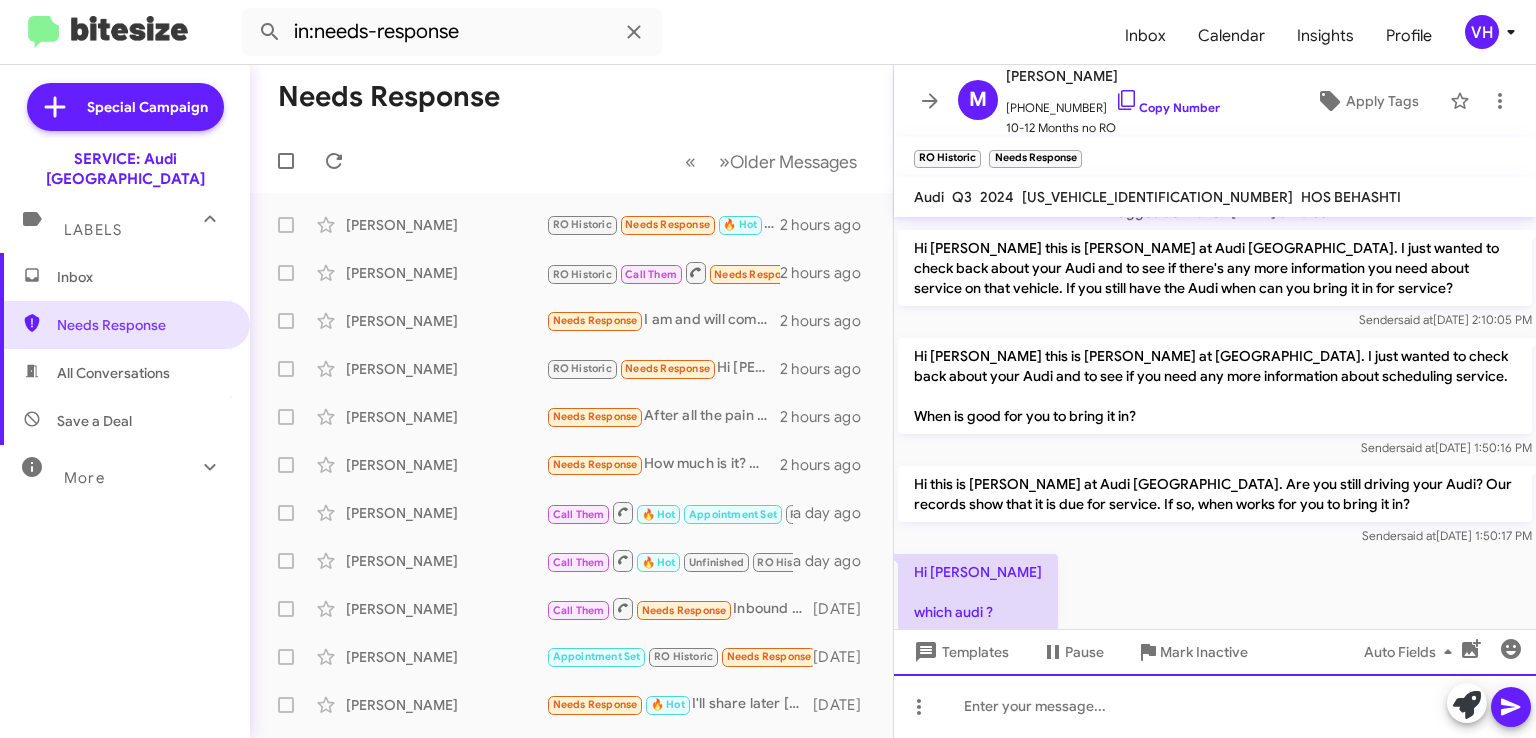 type 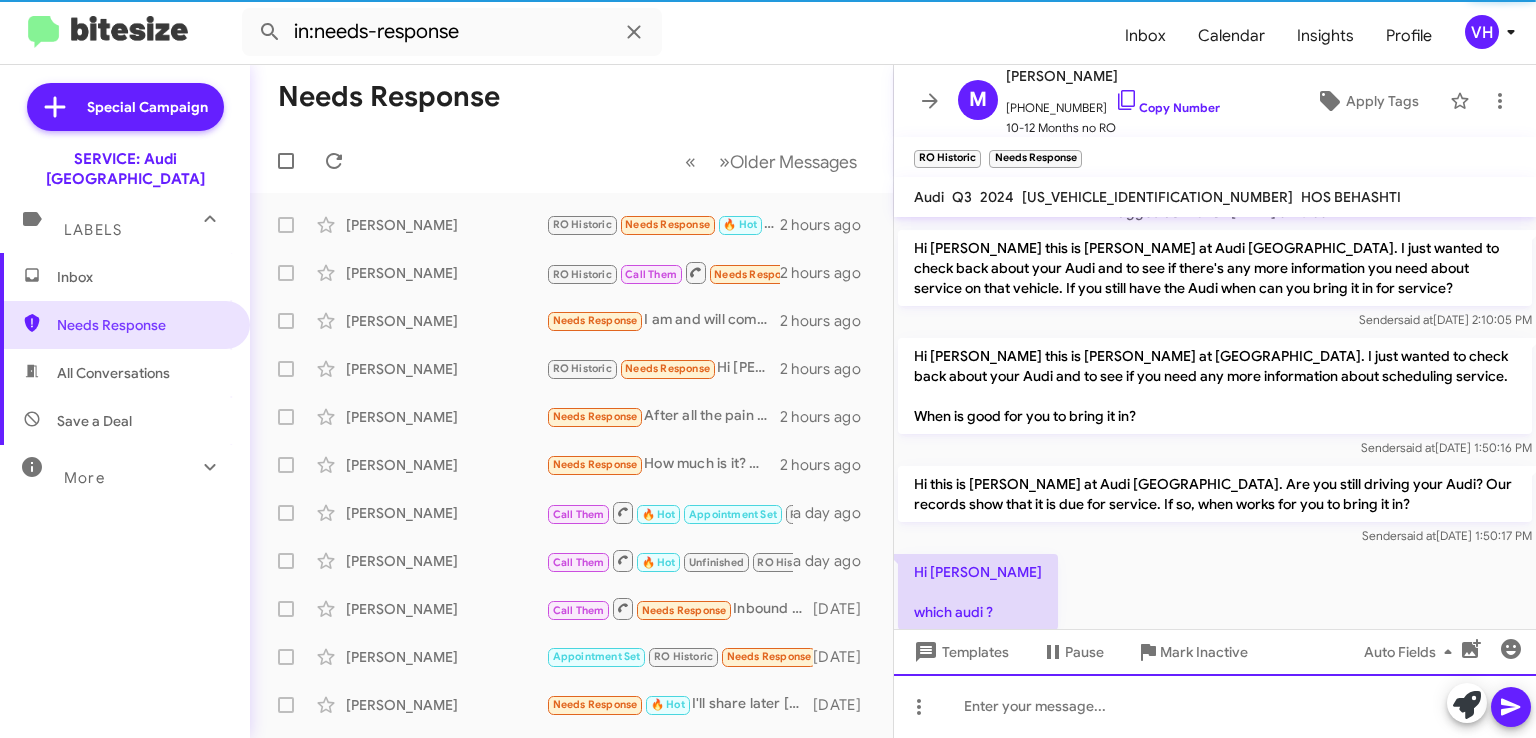 scroll, scrollTop: 0, scrollLeft: 0, axis: both 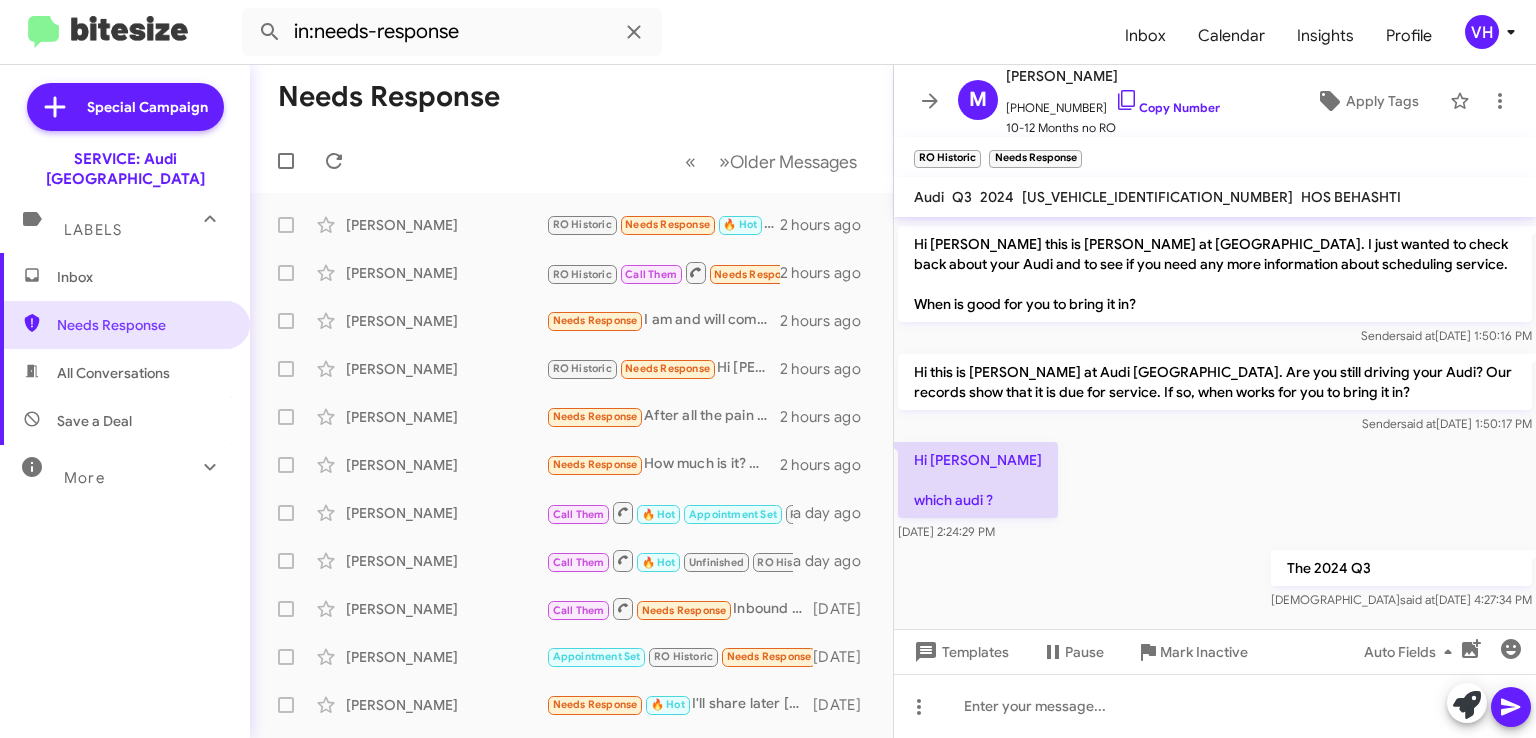 click on "×" 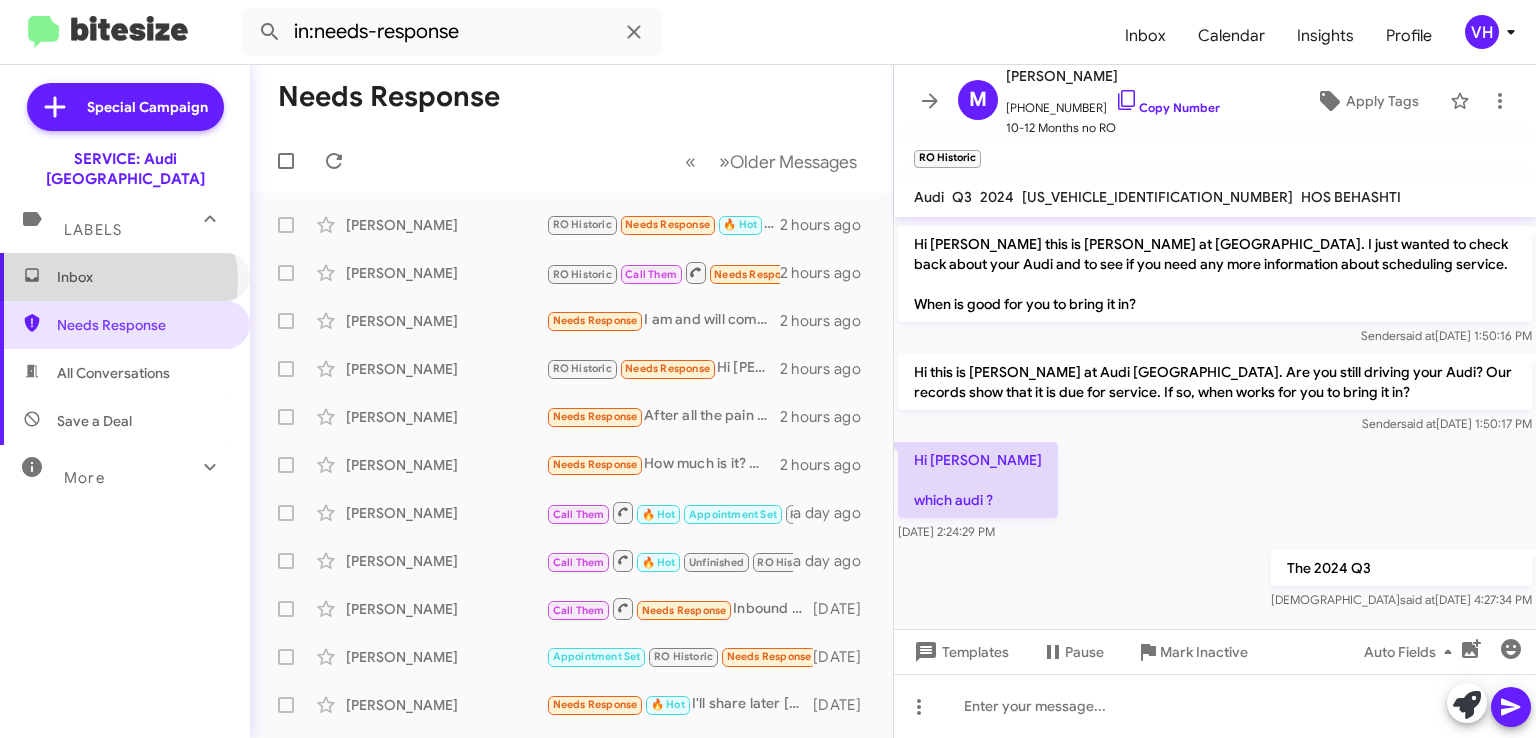click on "Inbox" at bounding box center [142, 277] 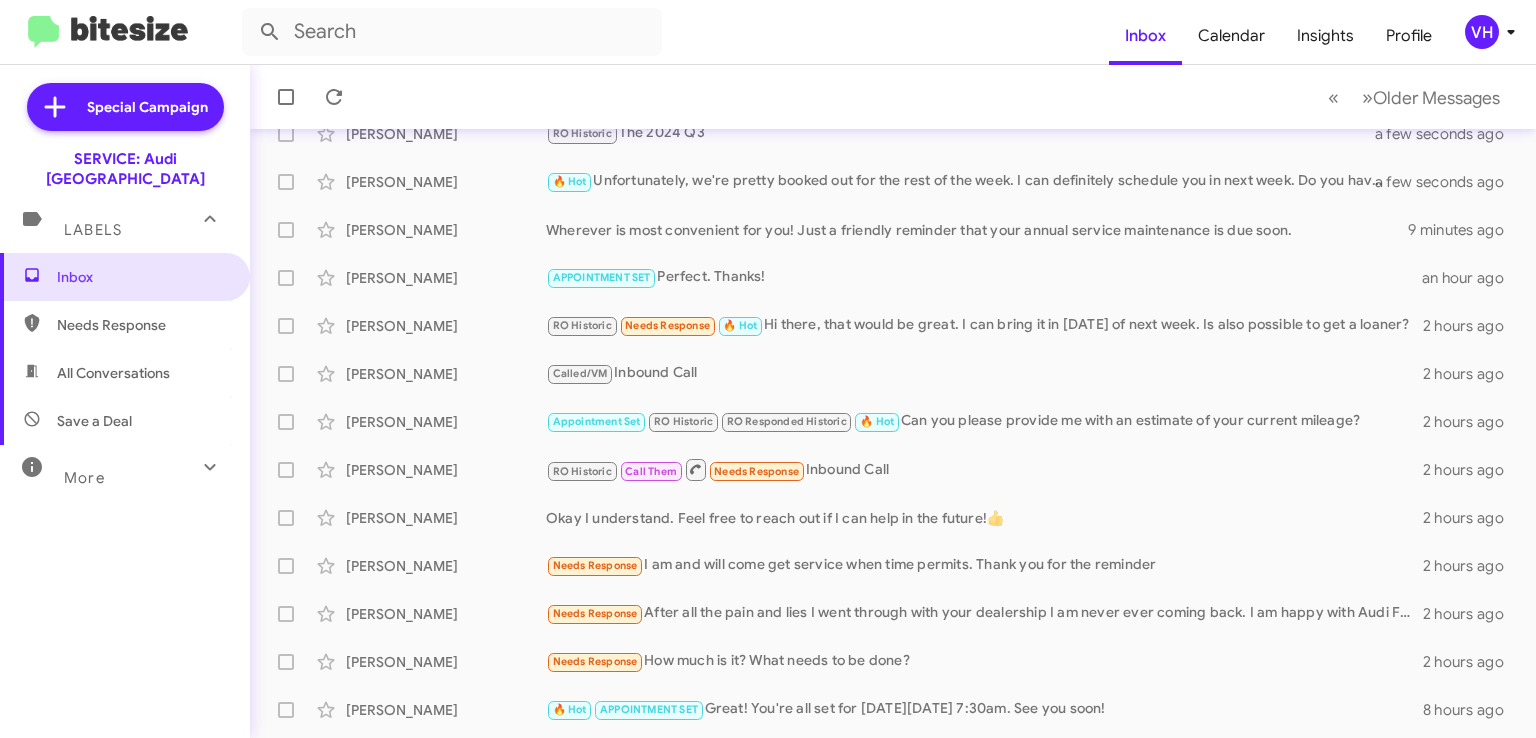 scroll, scrollTop: 200, scrollLeft: 0, axis: vertical 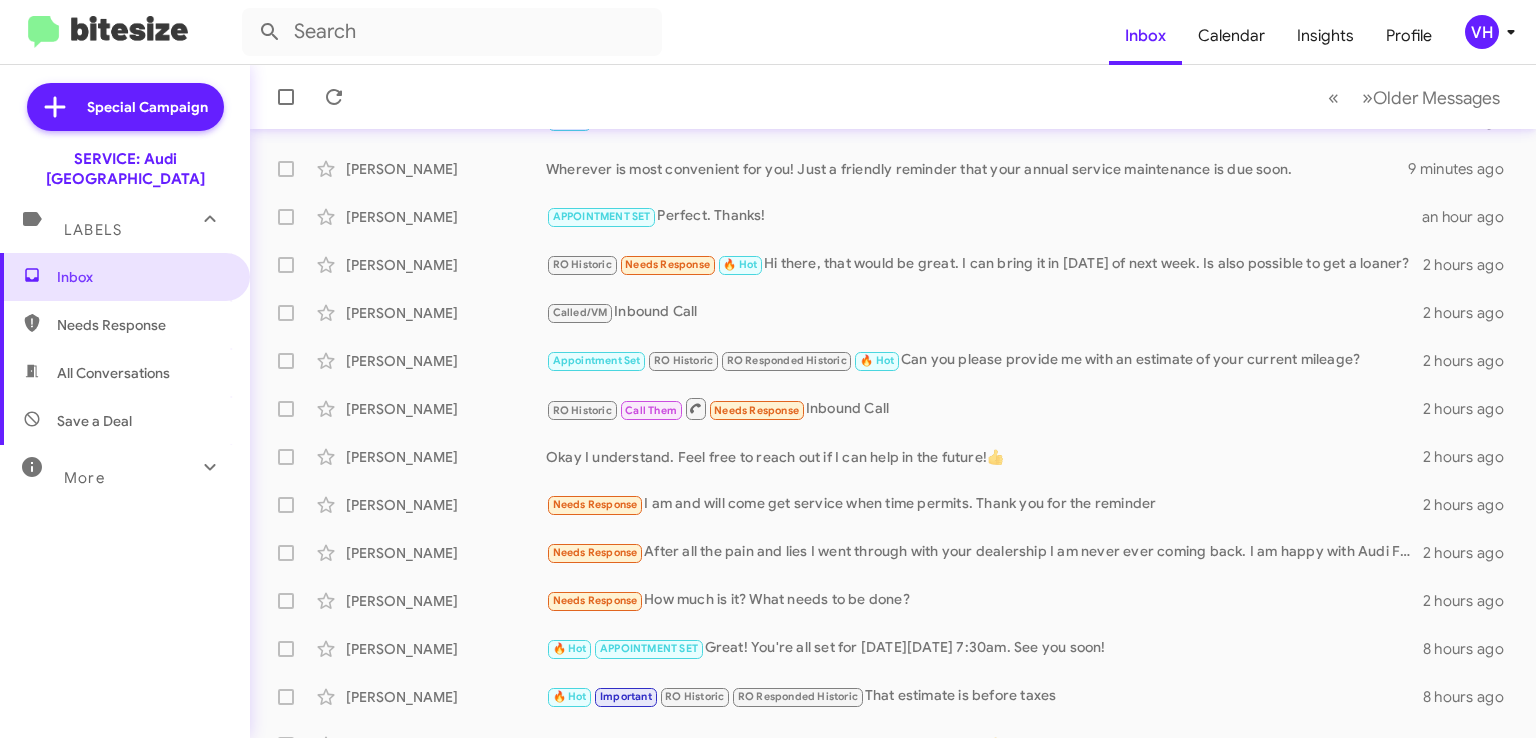 click on "Needs Response   After all the pain and lies I went through with your dealership I am never ever coming back. I am happy with Audi Fremont." 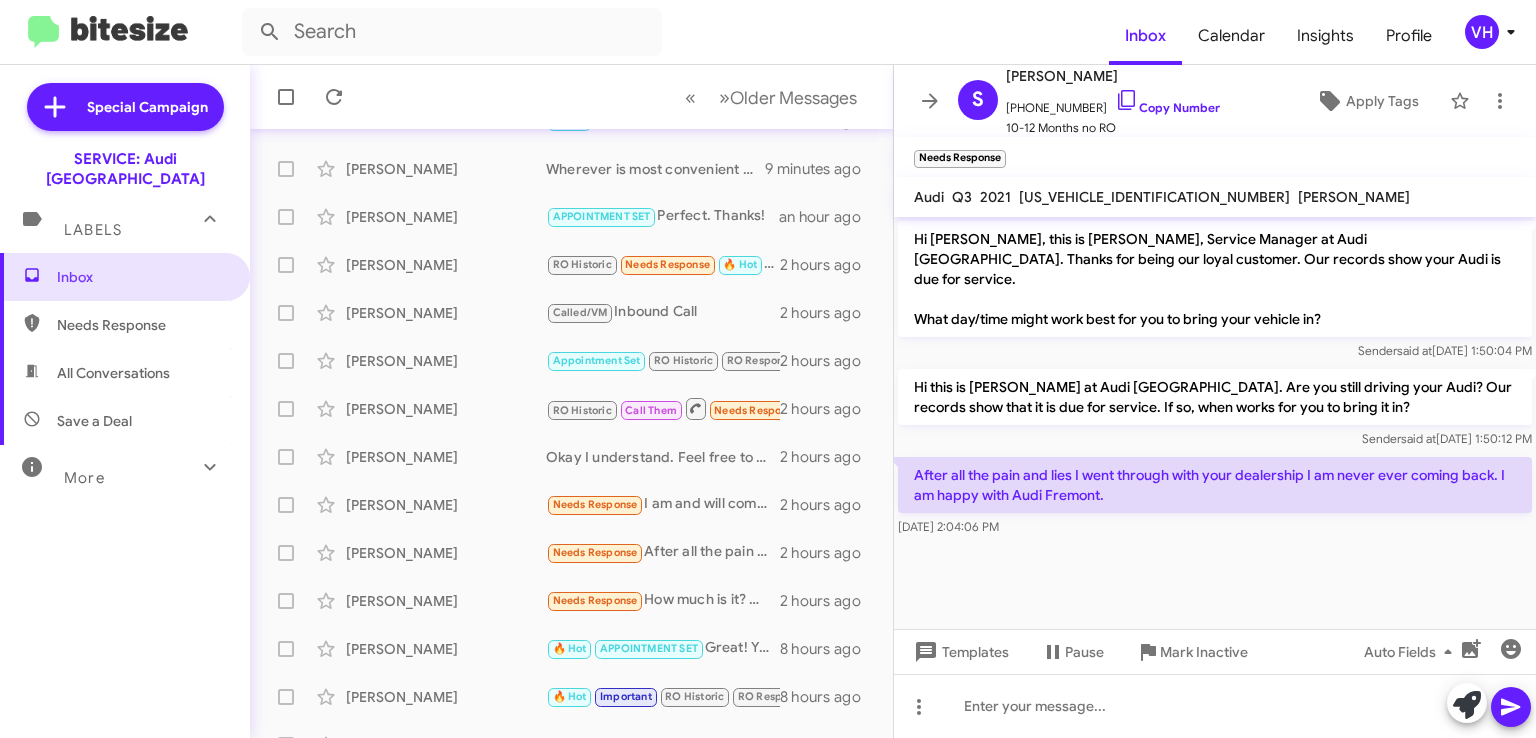 click on "Templates" 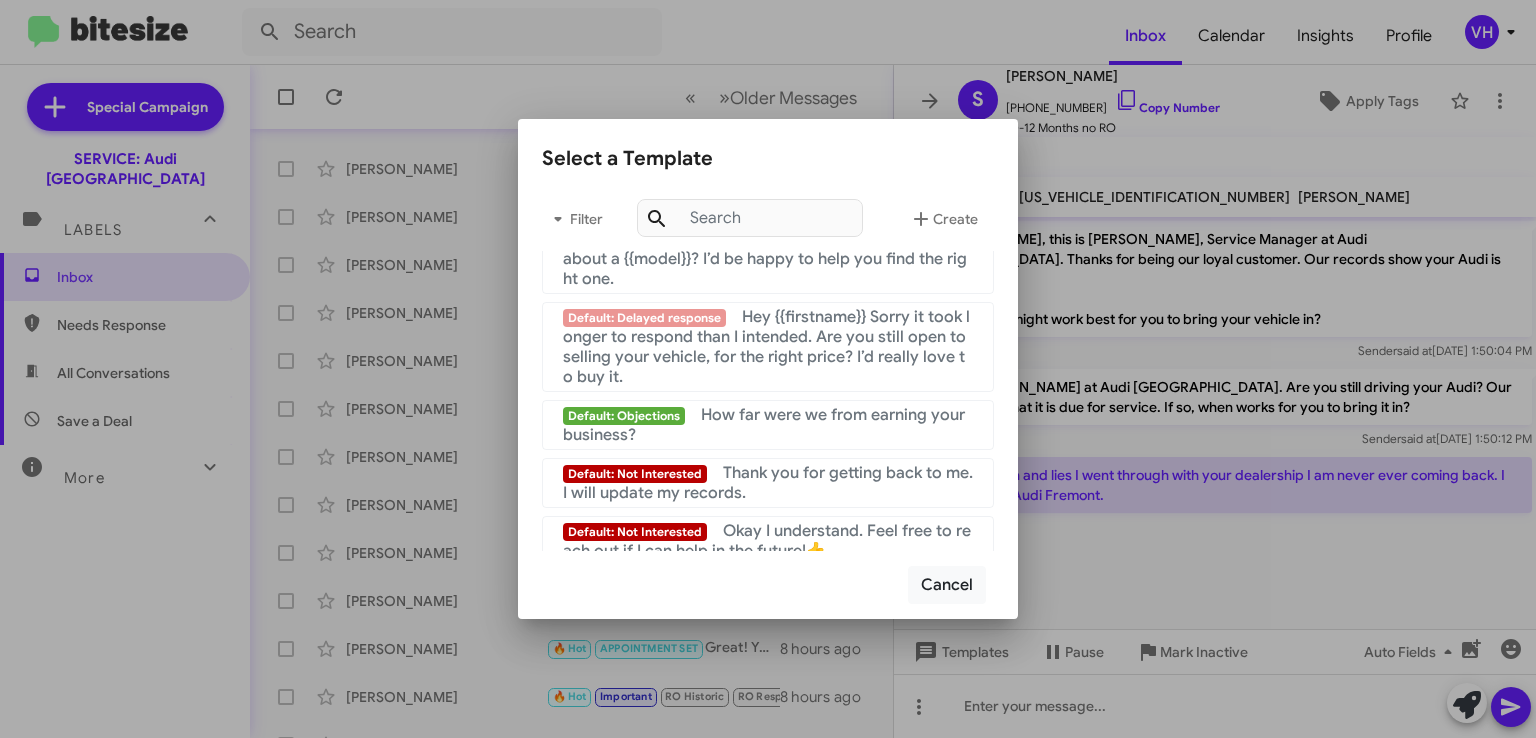 scroll, scrollTop: 1444, scrollLeft: 0, axis: vertical 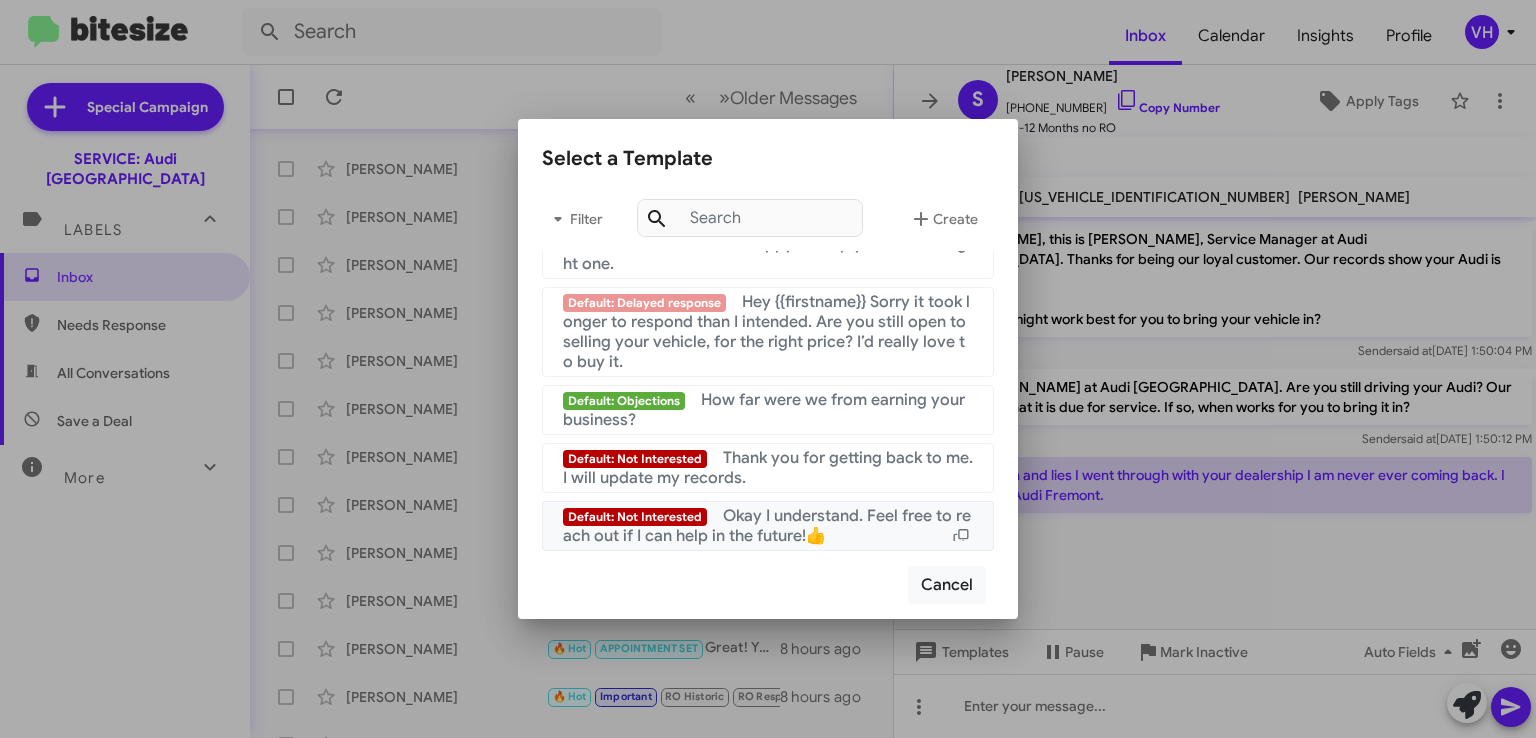click on "Okay I understand. Feel free to reach out if I can help in the future!👍" at bounding box center (767, 526) 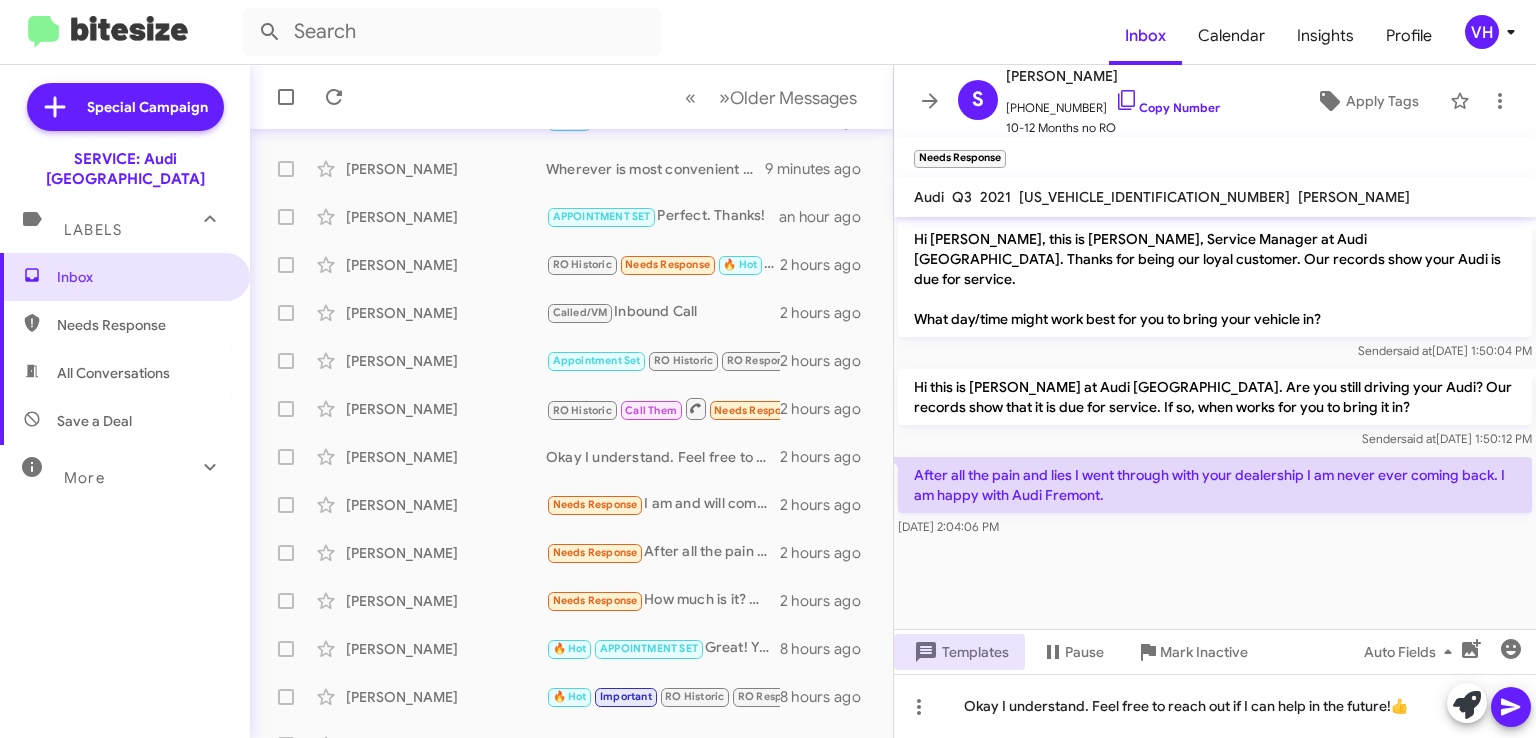 click 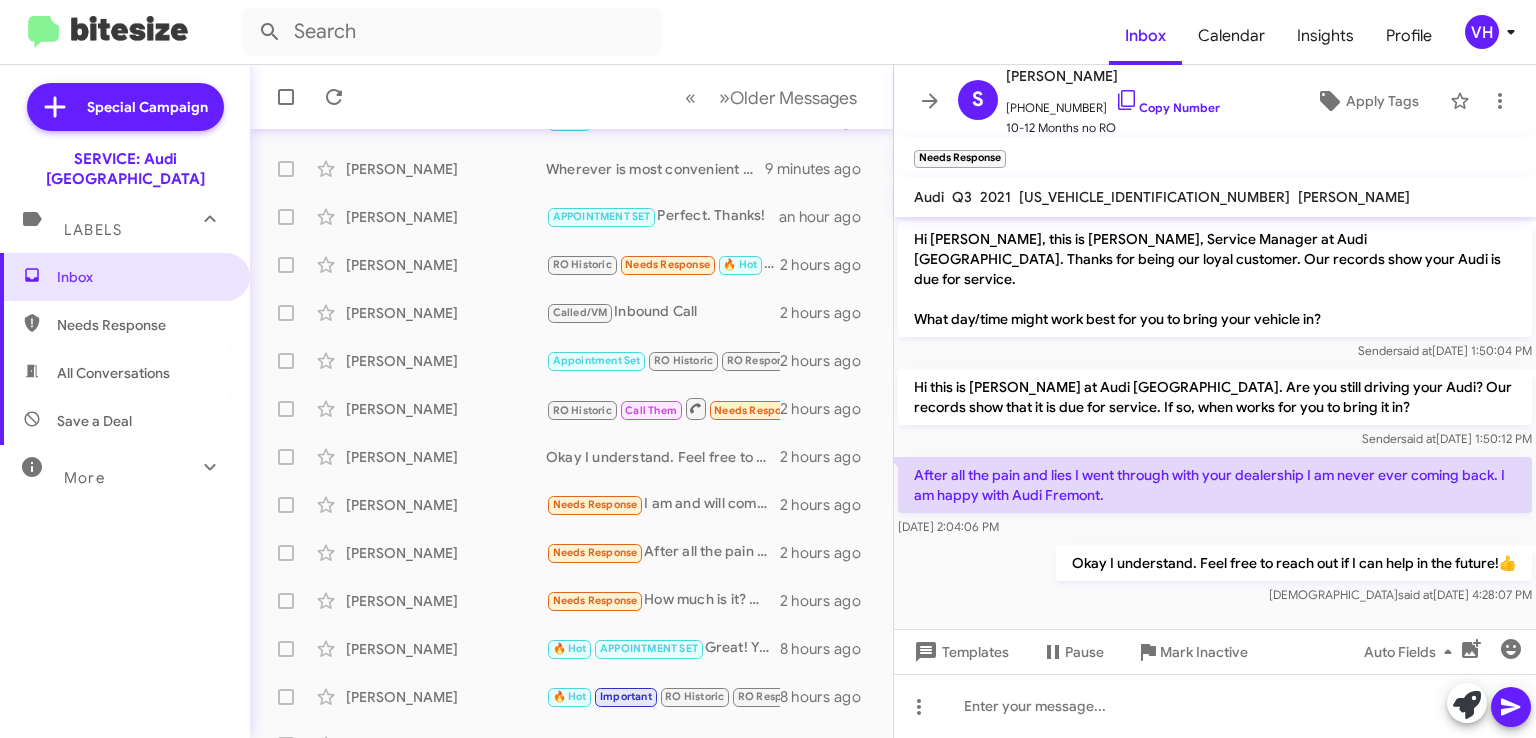 click on "×" 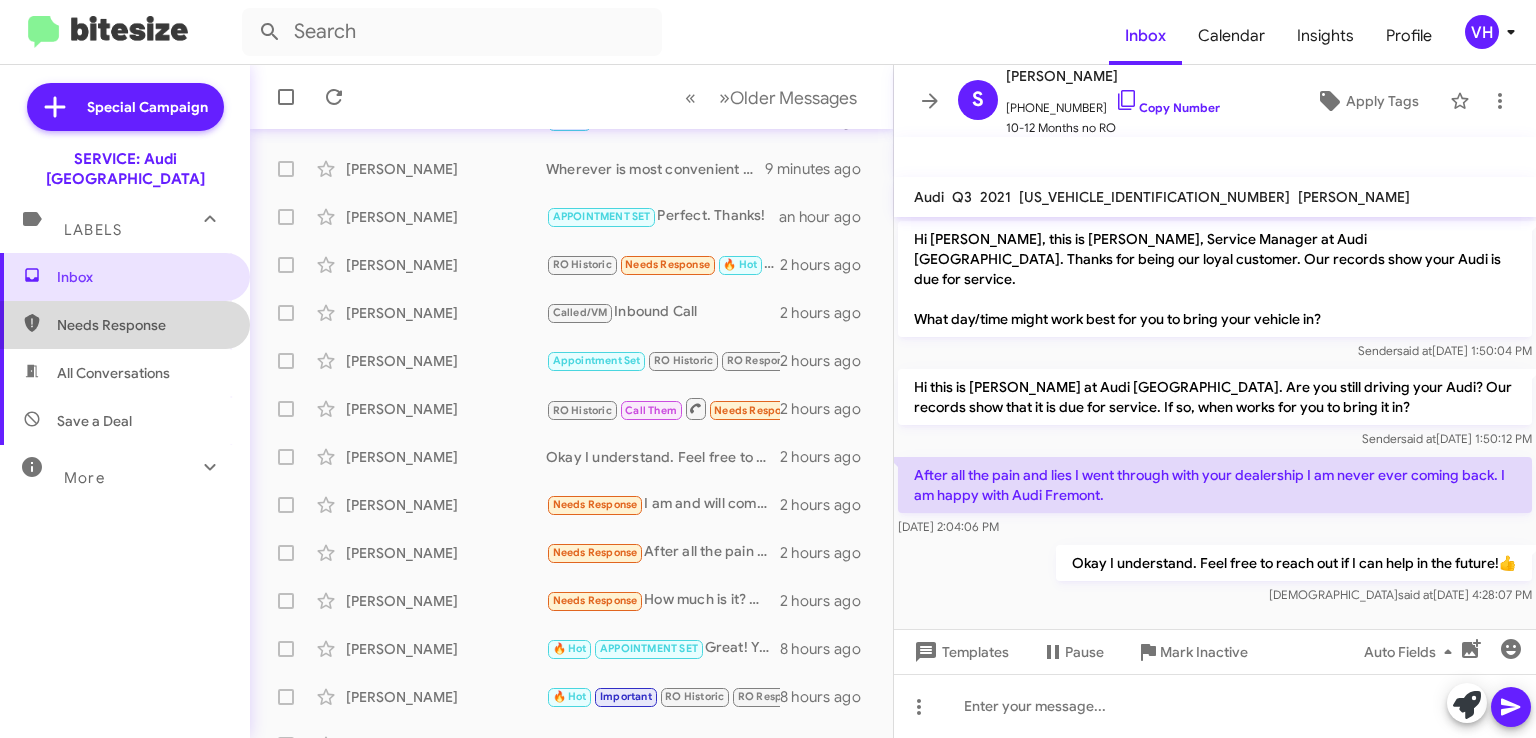 click on "Needs Response" at bounding box center [142, 325] 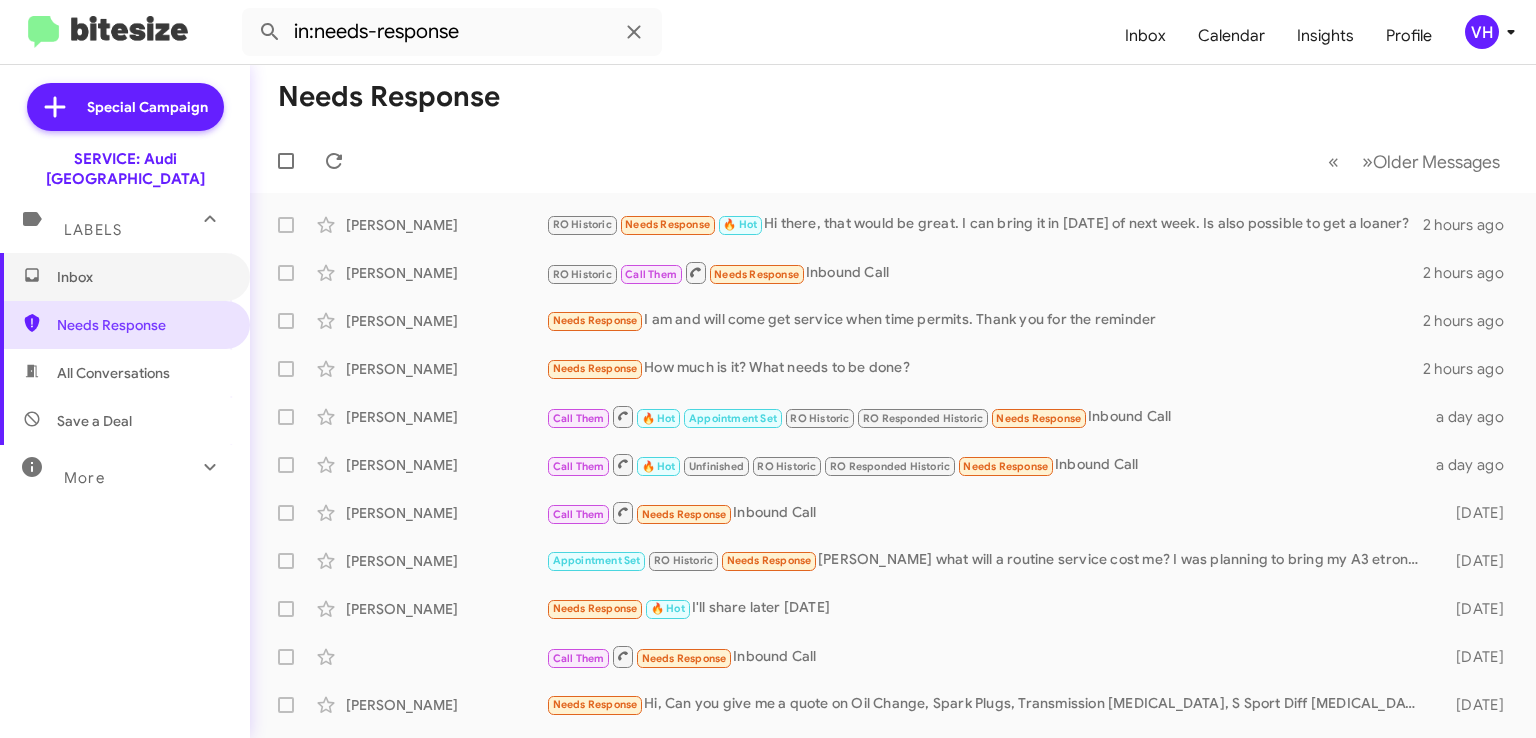 click on "Inbox" at bounding box center [142, 277] 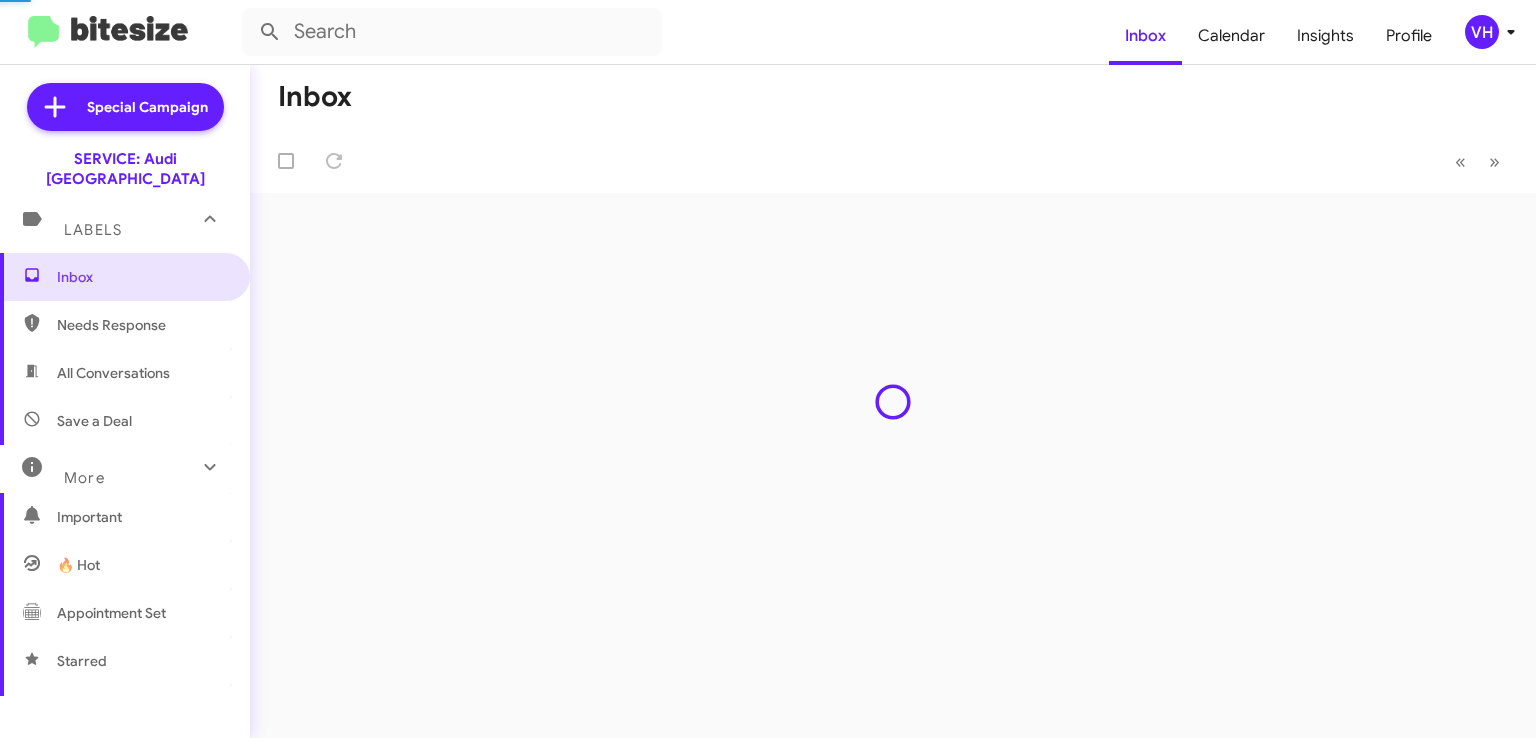 scroll, scrollTop: 0, scrollLeft: 0, axis: both 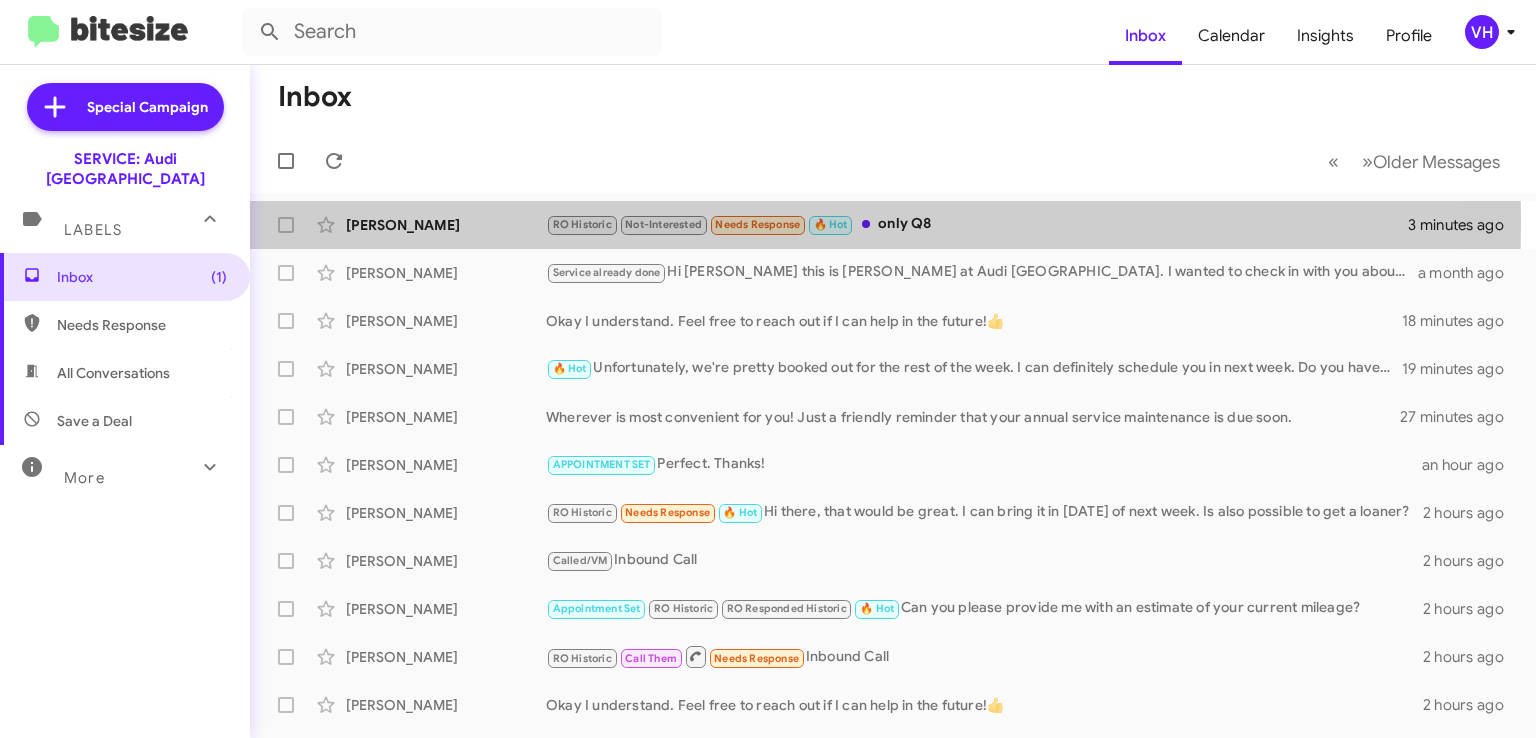 click on "[PERSON_NAME]" 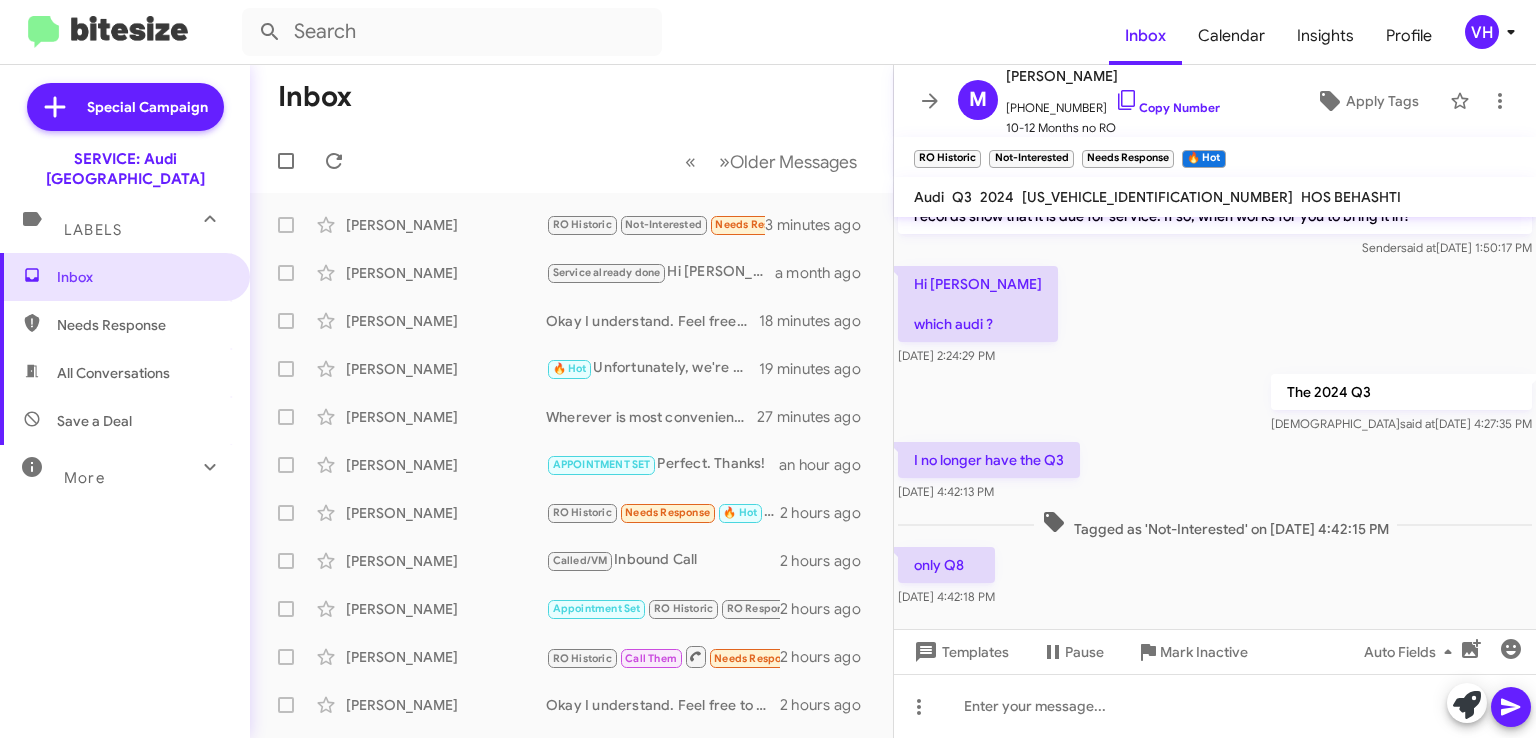 scroll, scrollTop: 557, scrollLeft: 0, axis: vertical 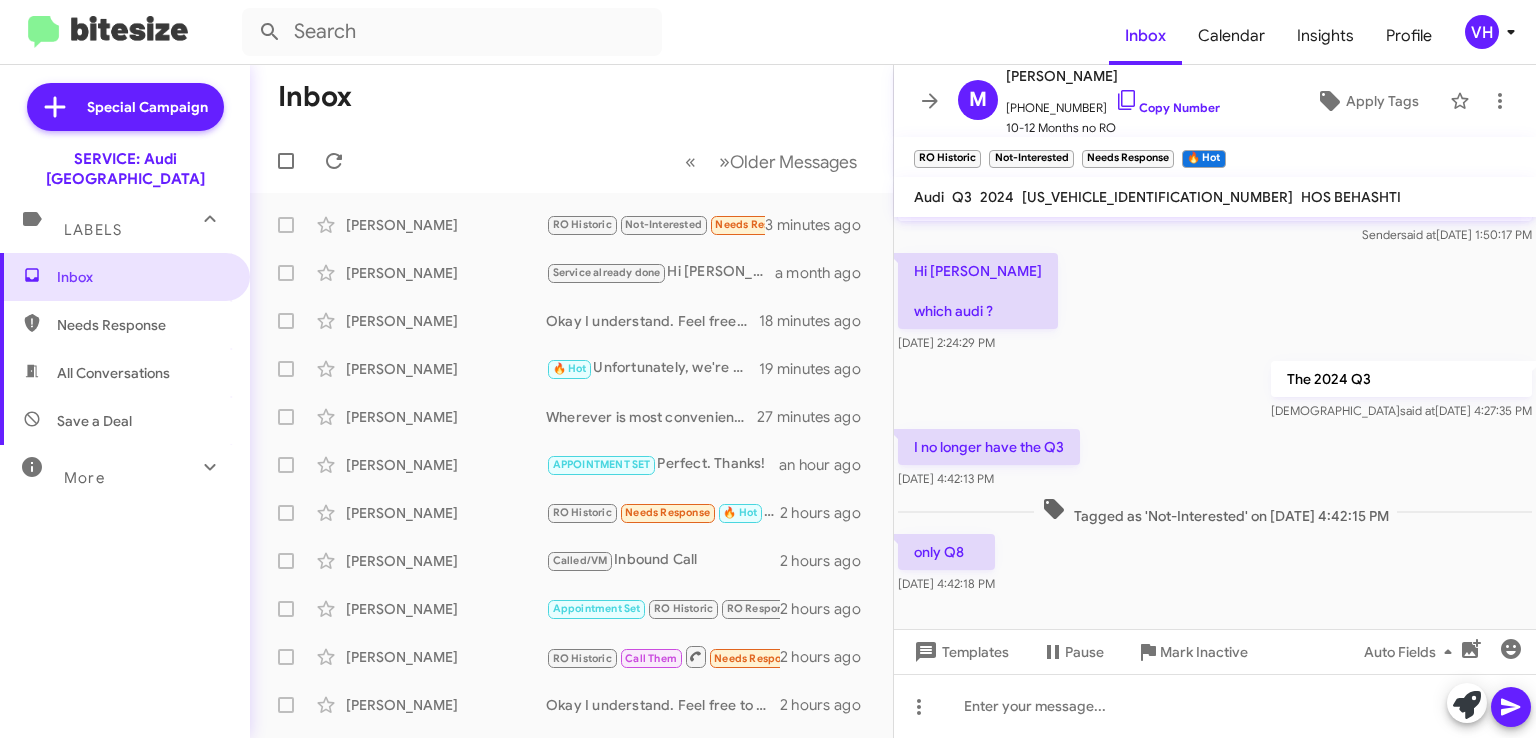 click on "Copy Number" 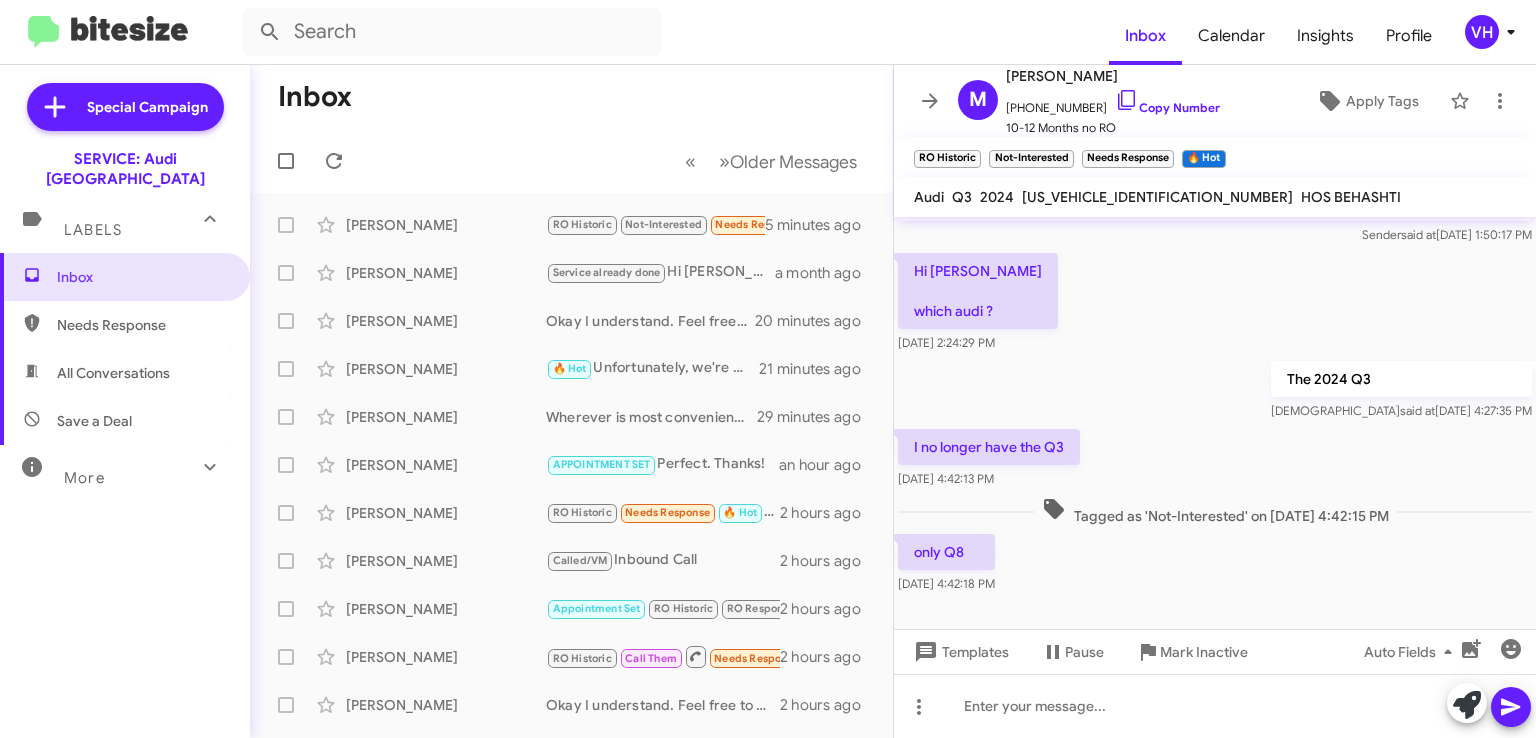 click on "[PERSON_NAME]" 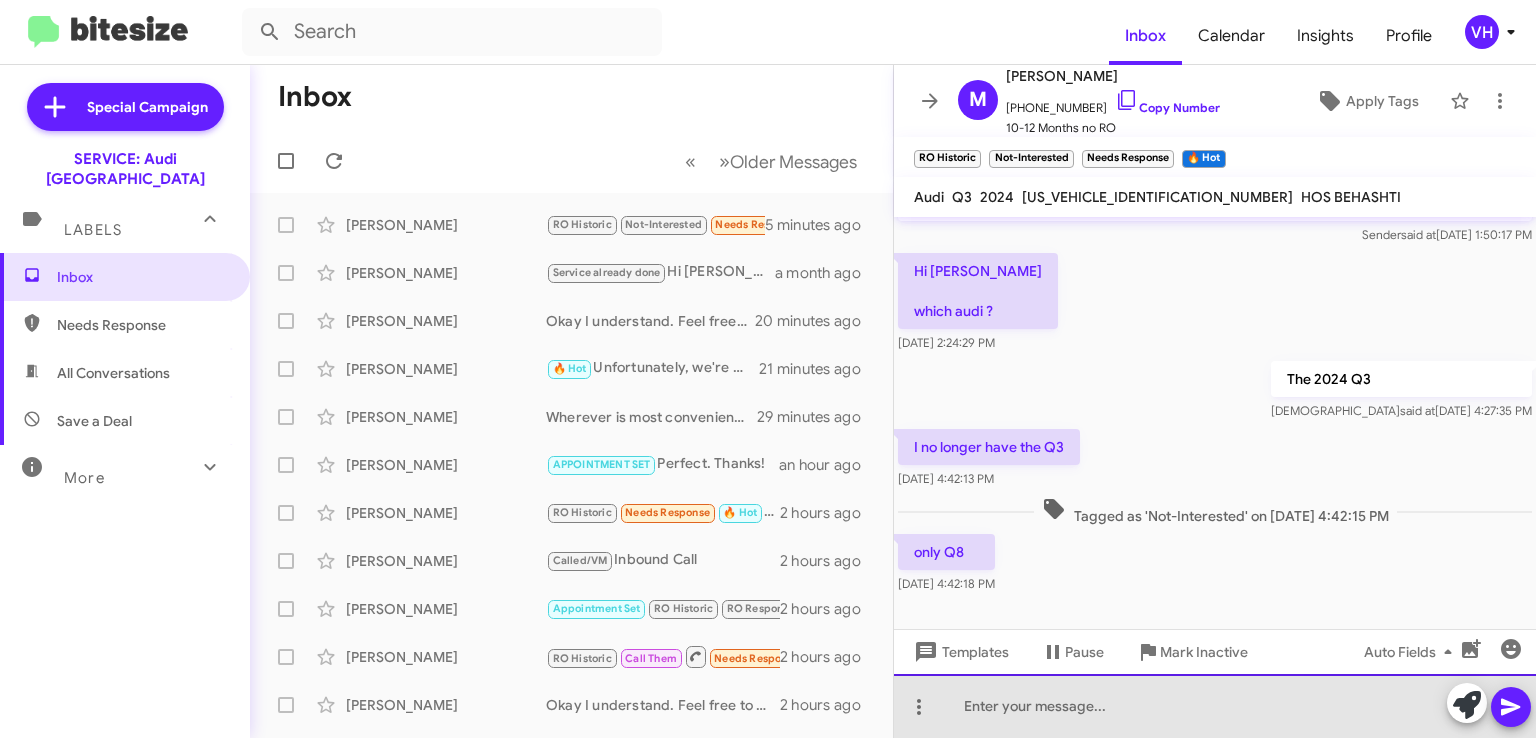 click 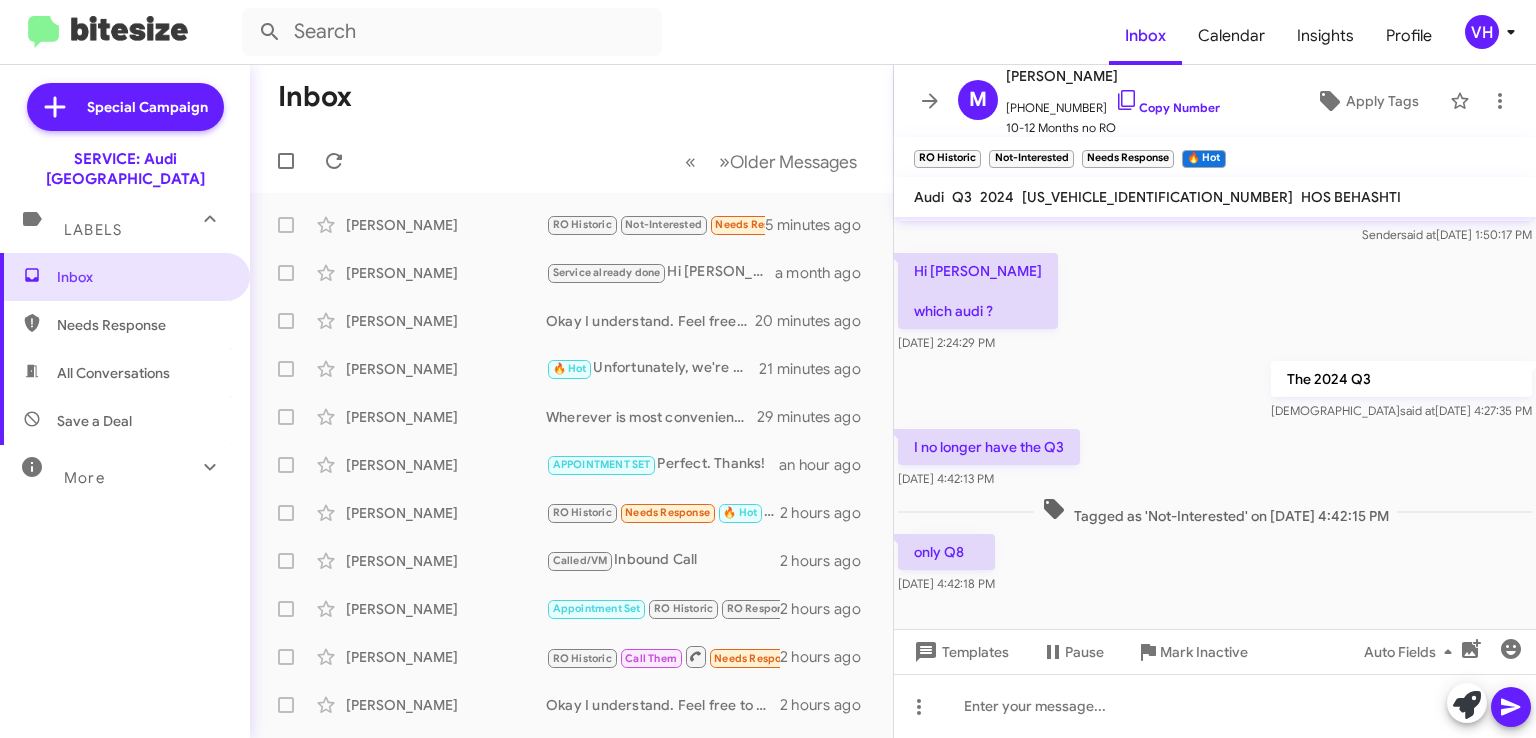click on "Templates" 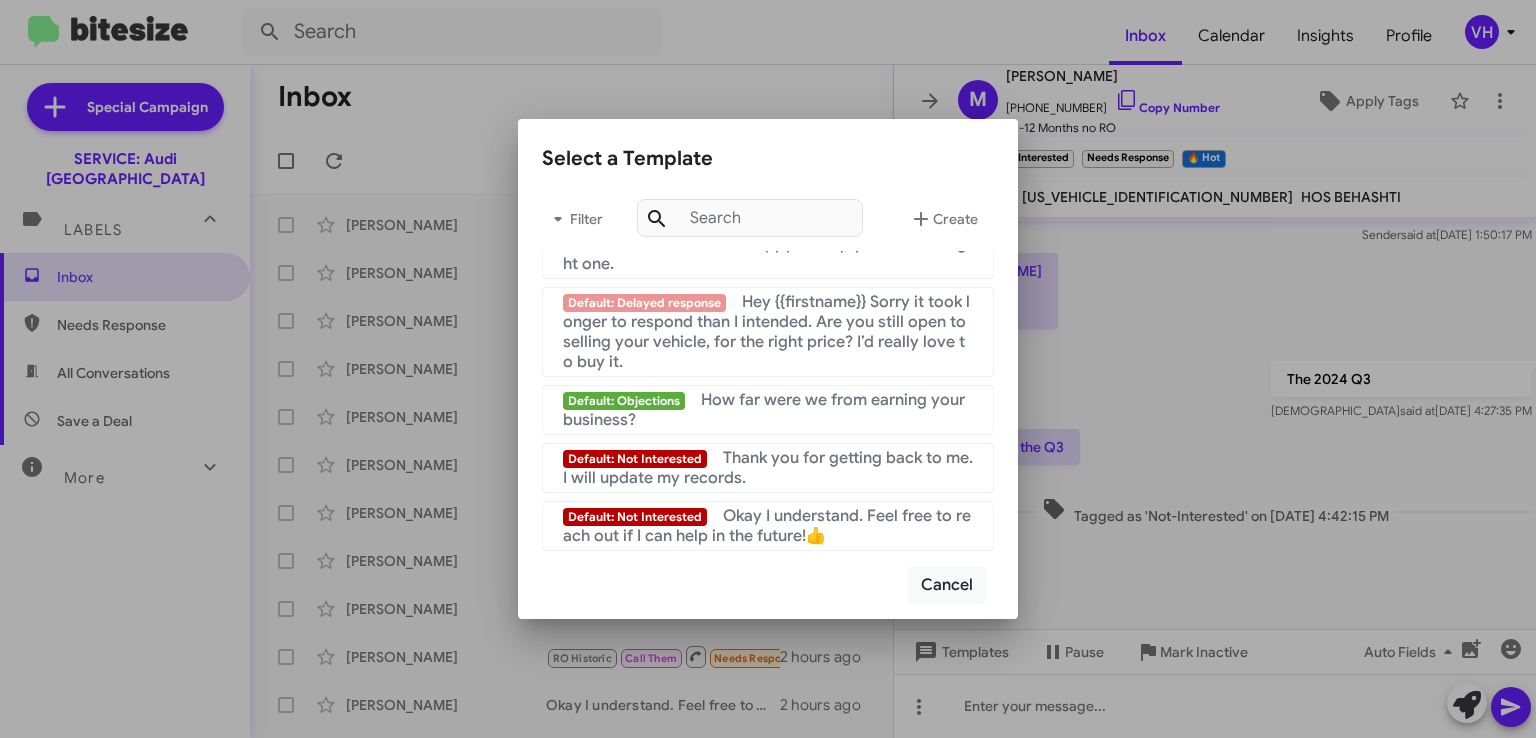 scroll, scrollTop: 1444, scrollLeft: 0, axis: vertical 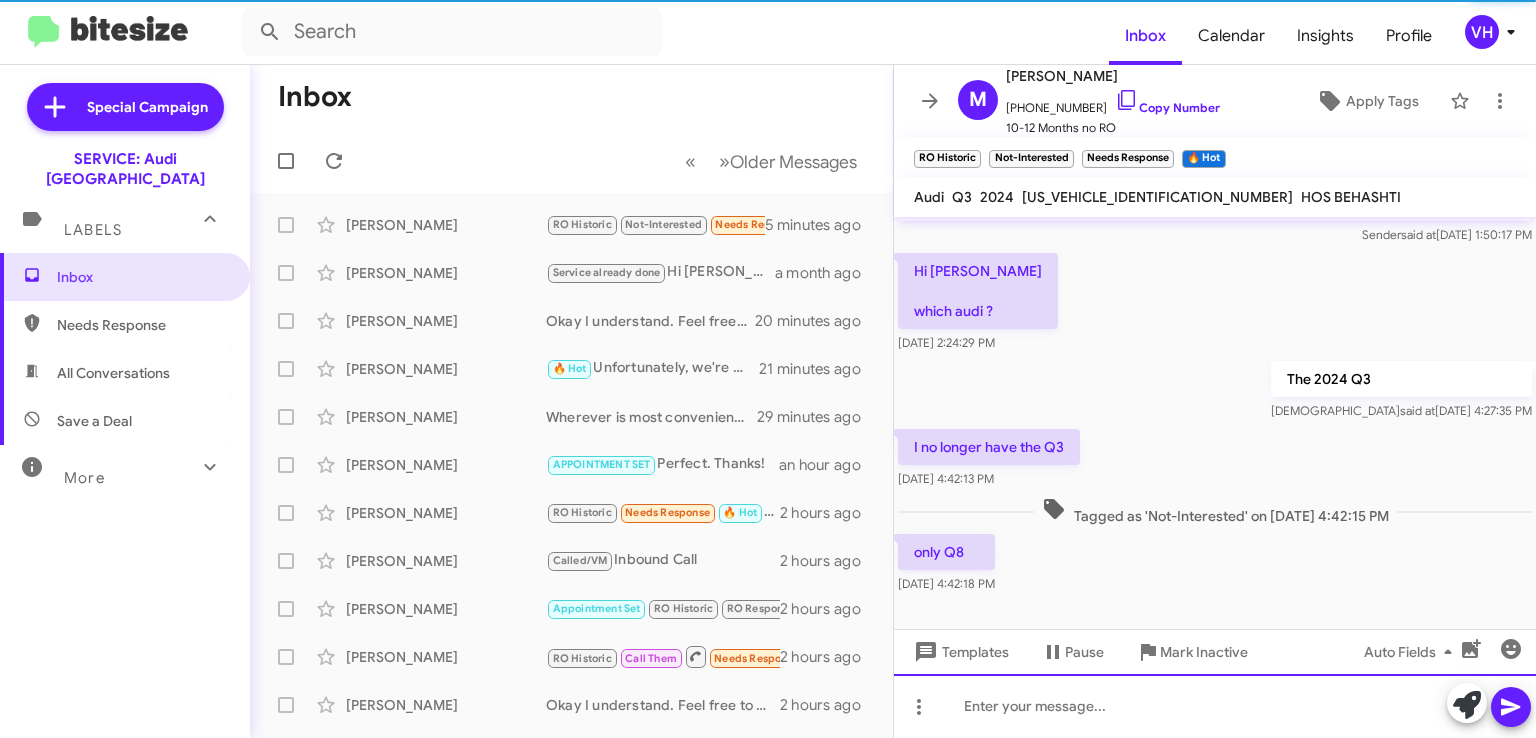 click 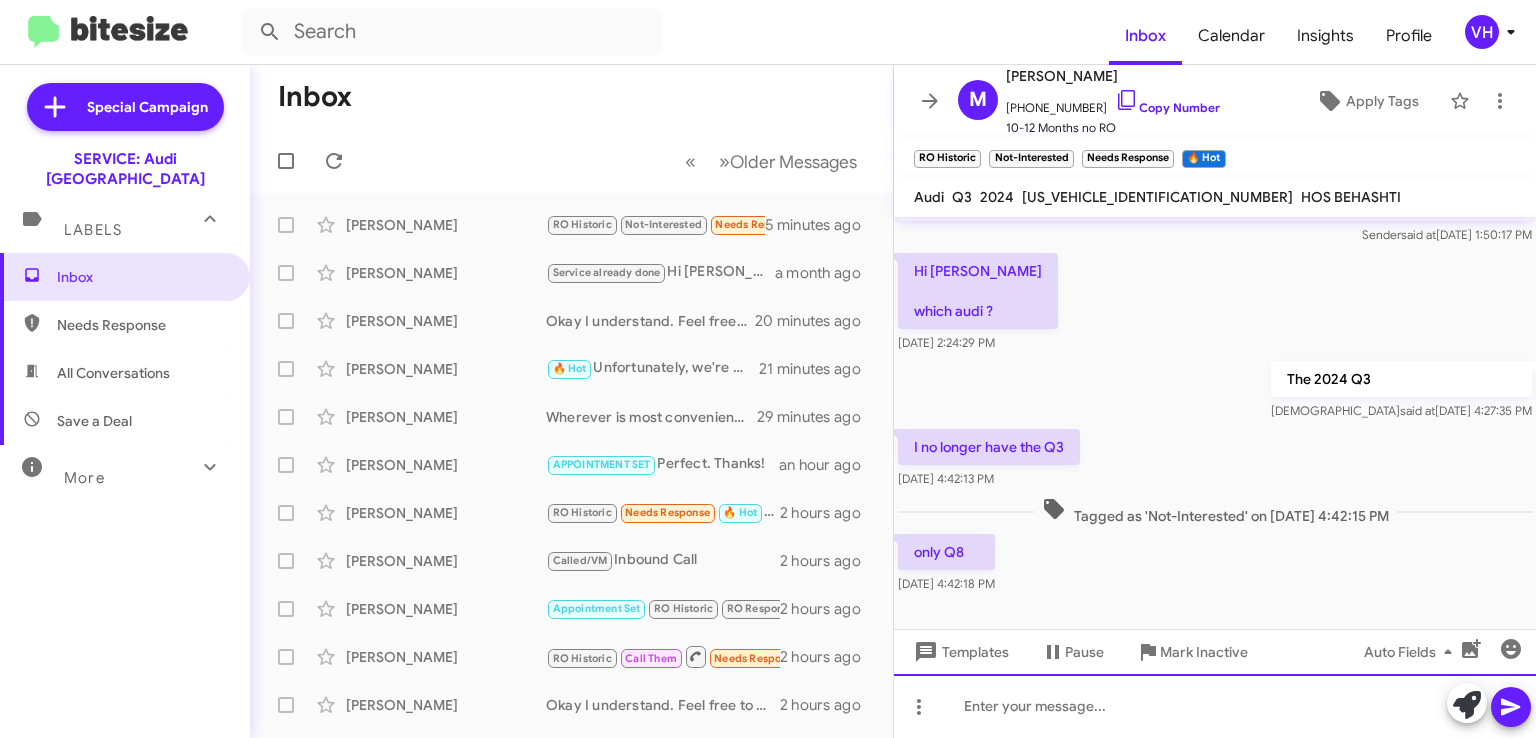 type 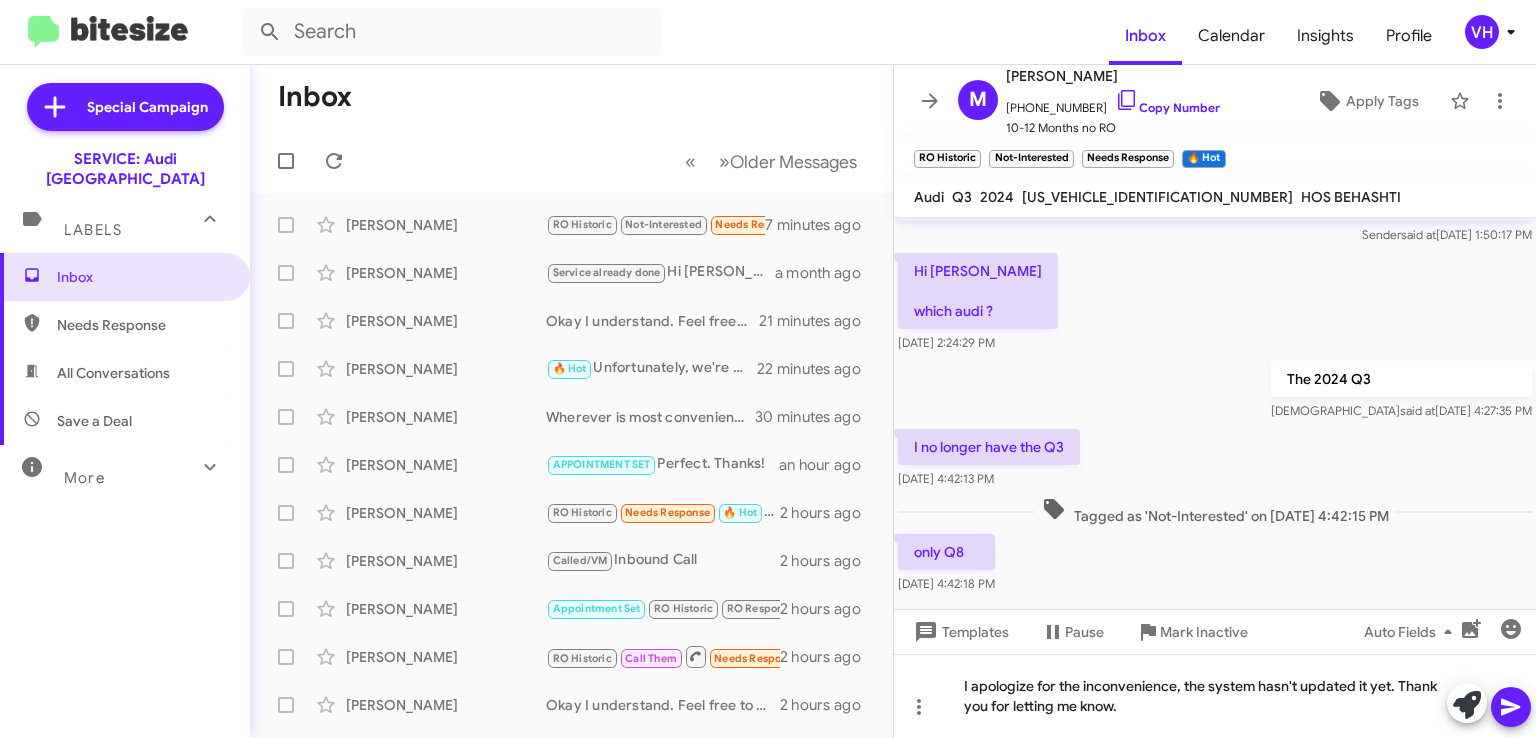 click 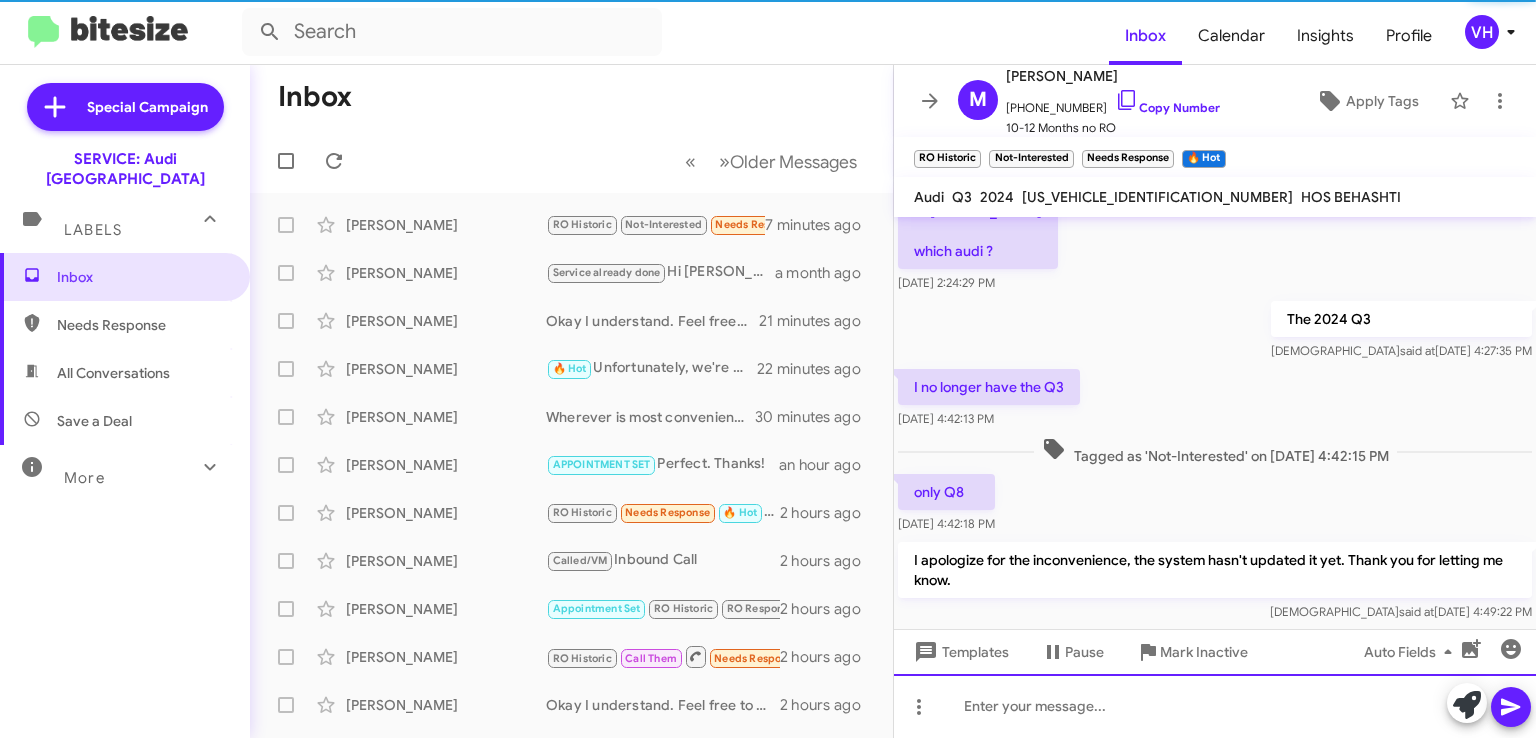 scroll, scrollTop: 650, scrollLeft: 0, axis: vertical 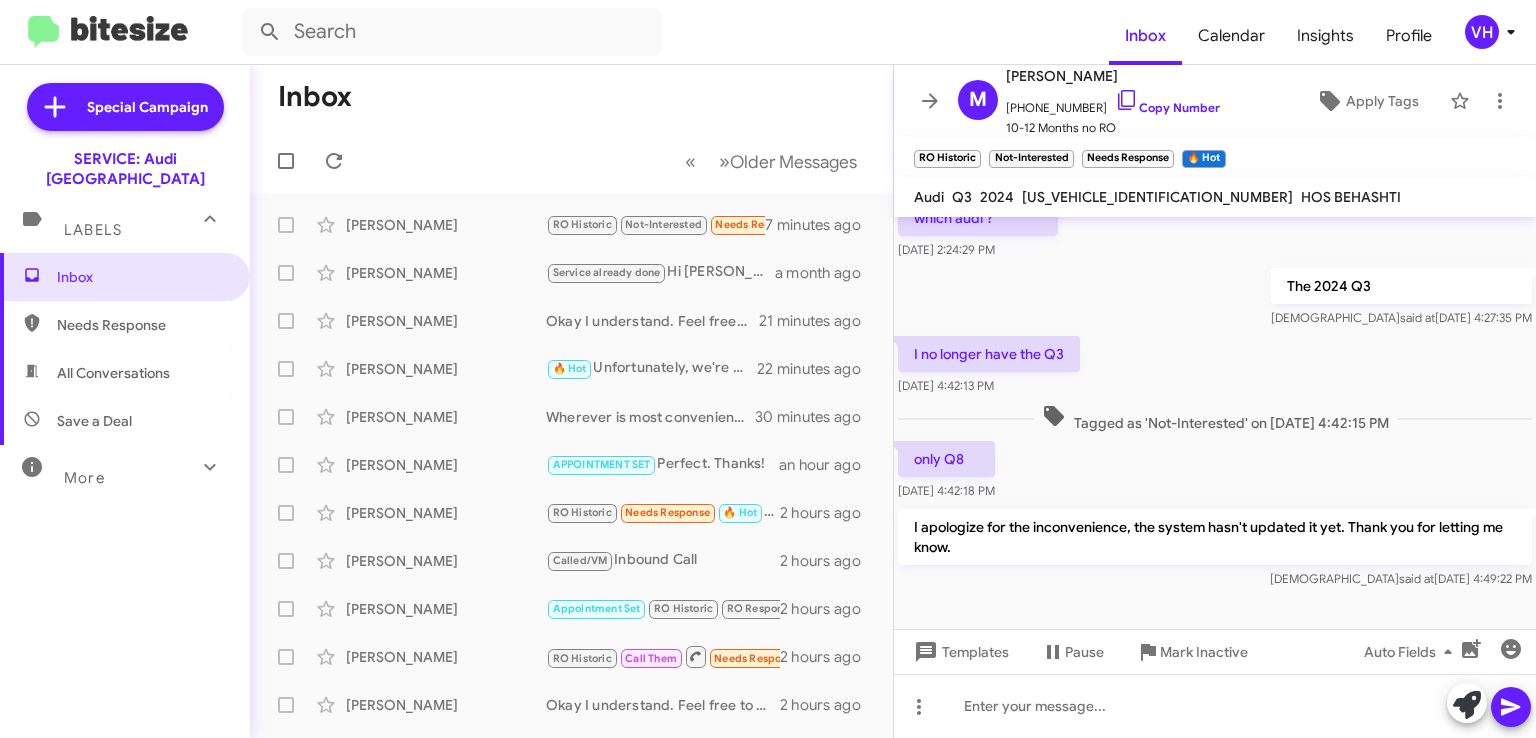 click on "×" 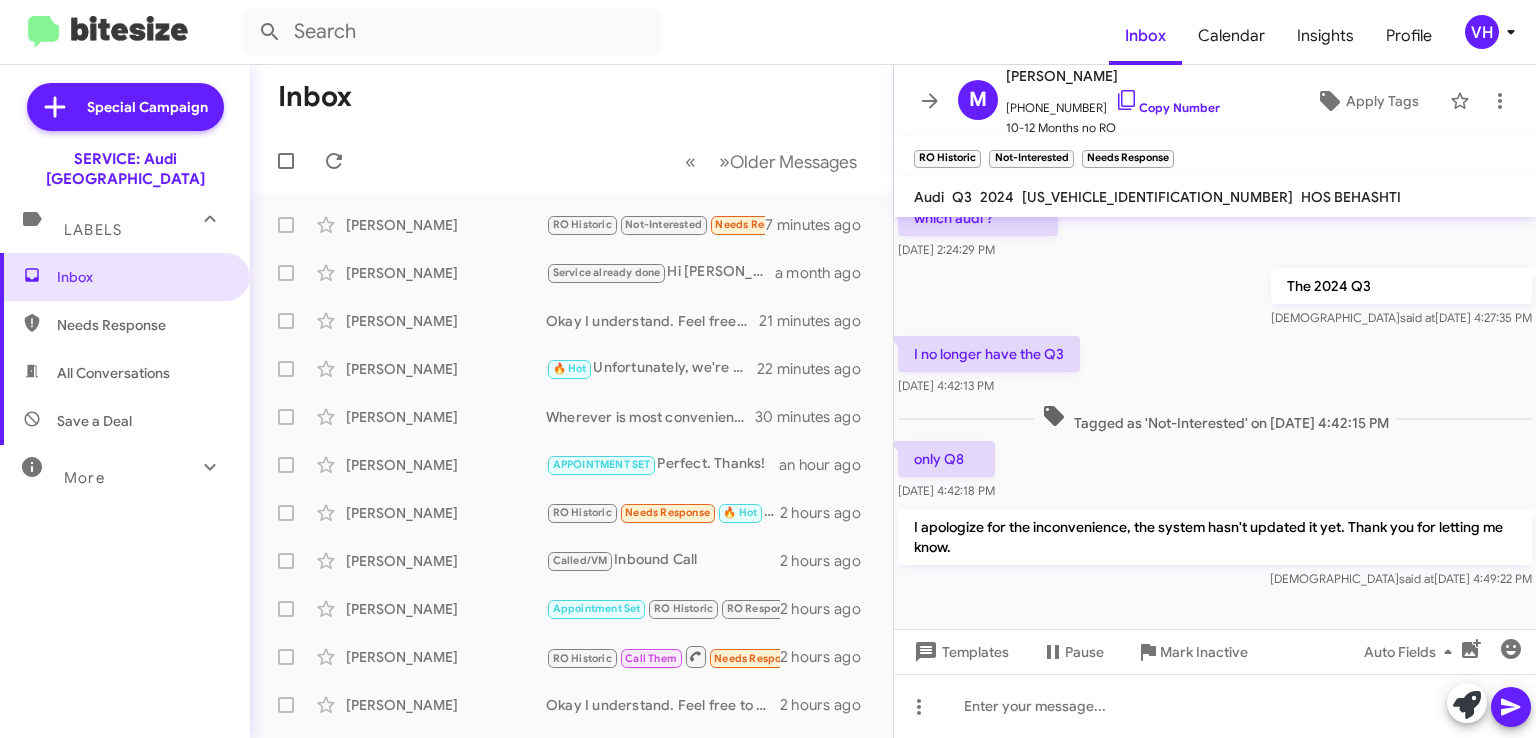 click on "×" 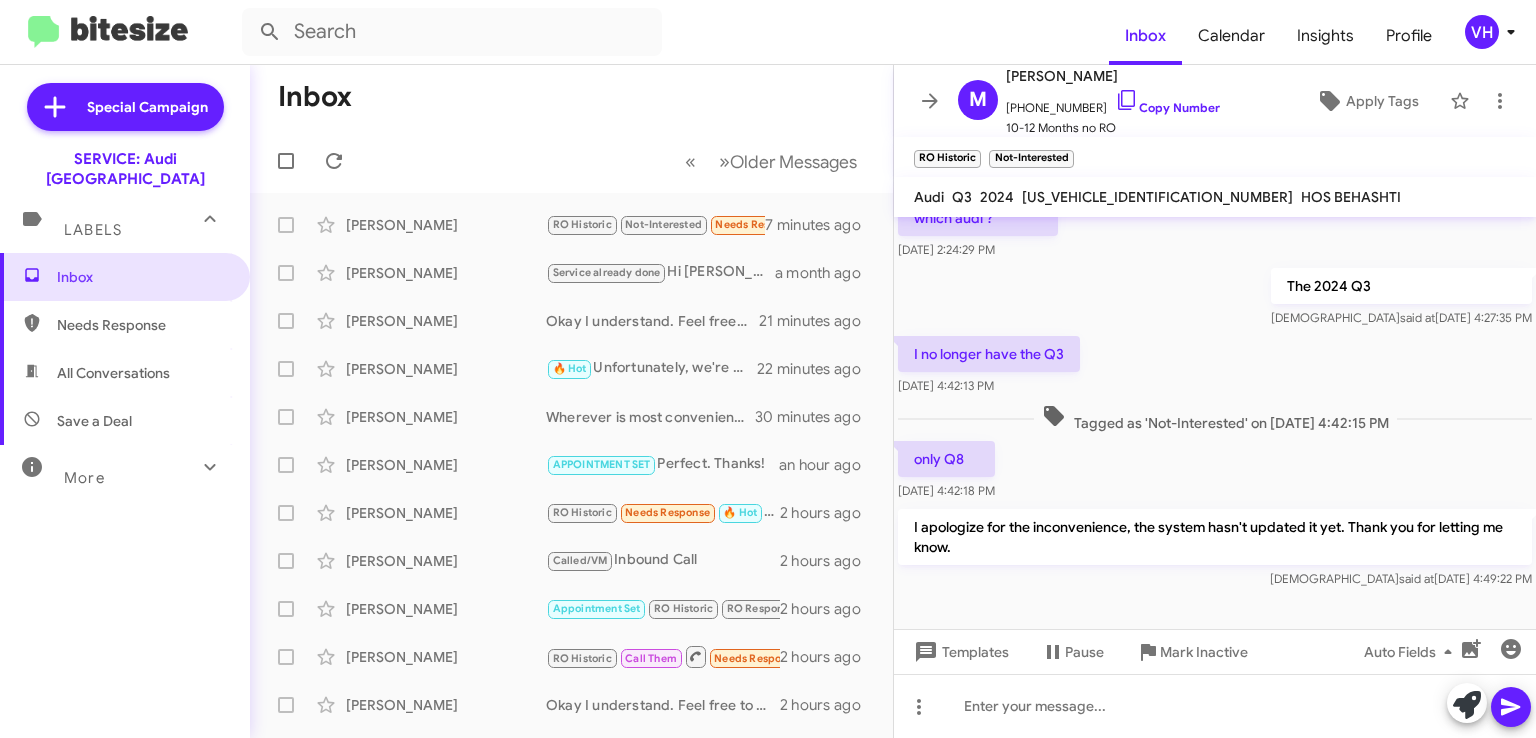 click on "×" 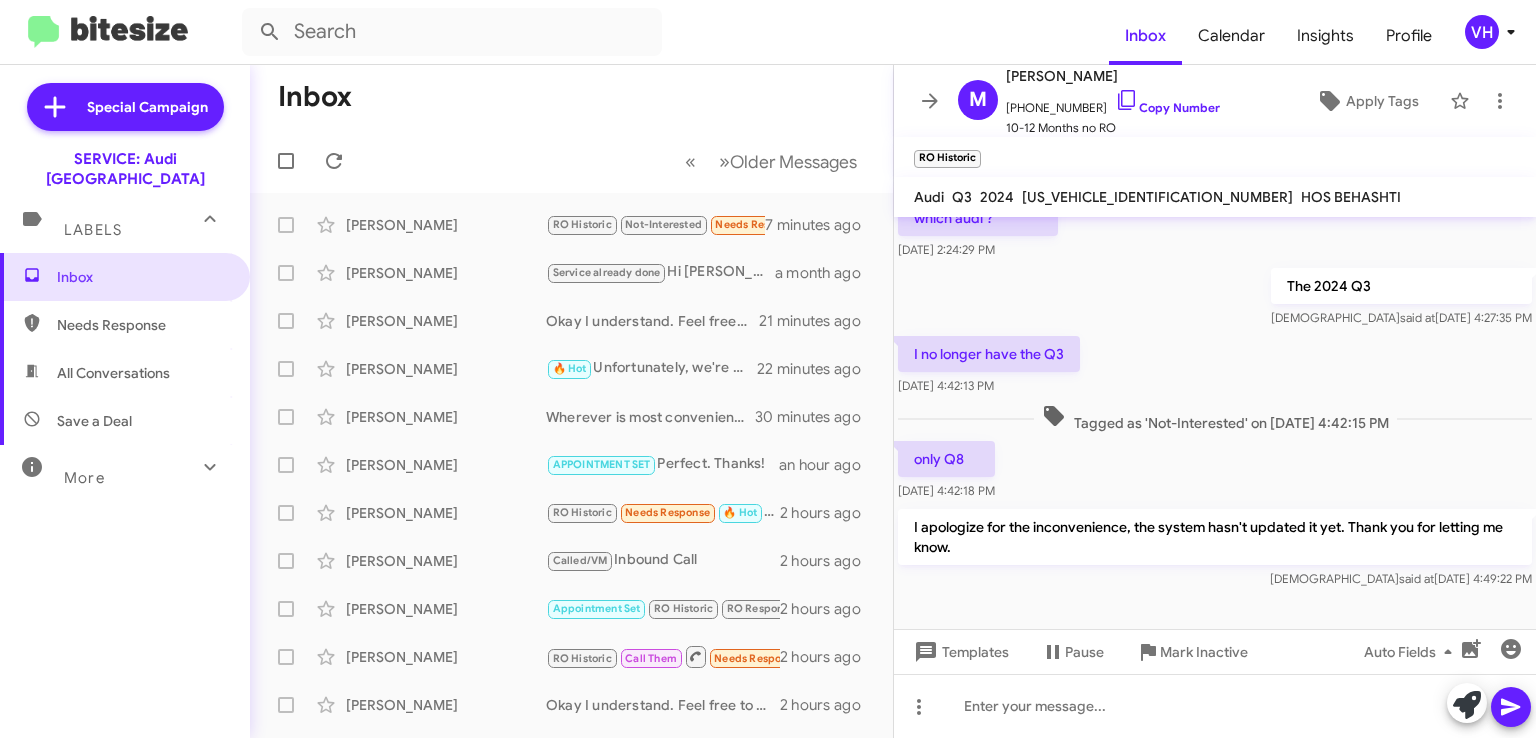 click on "×" 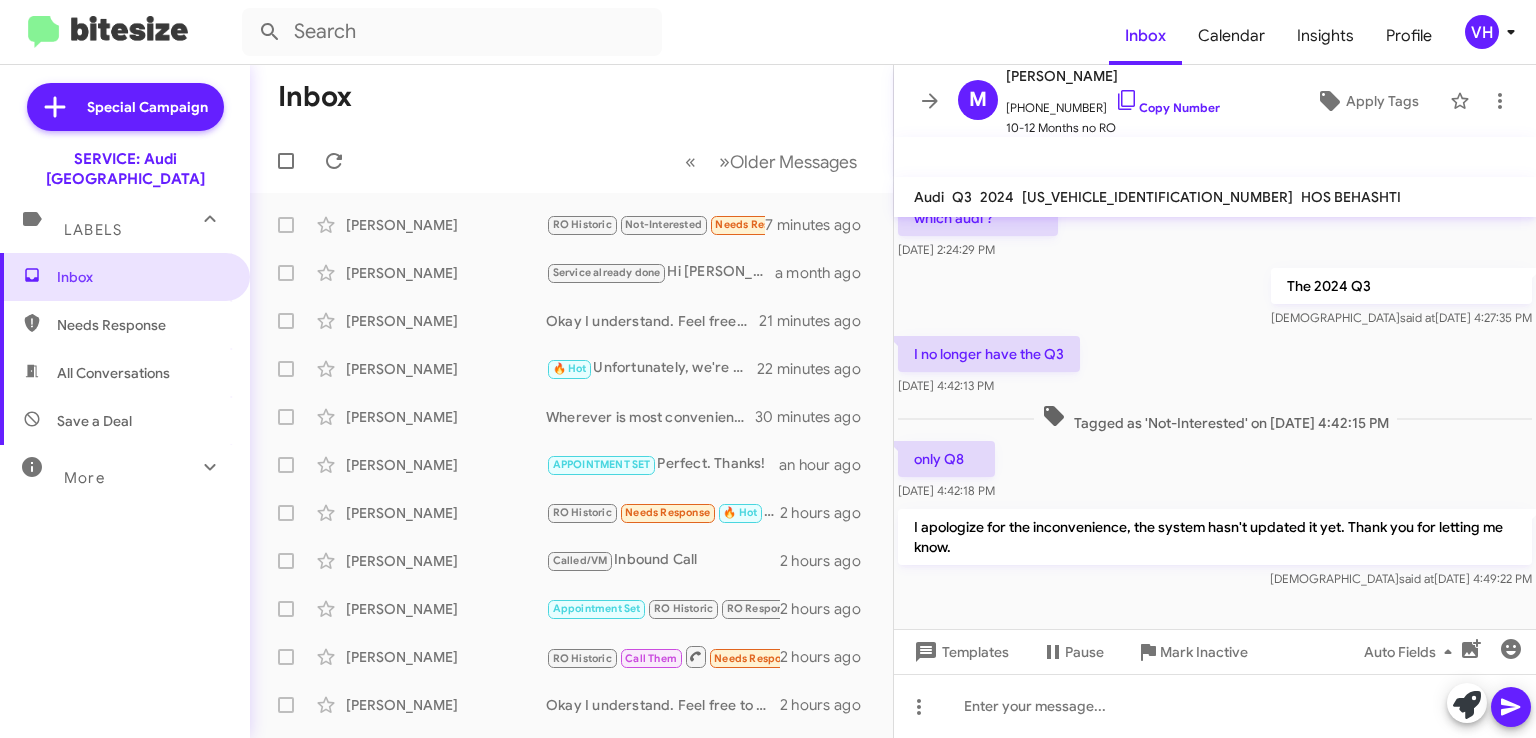 click 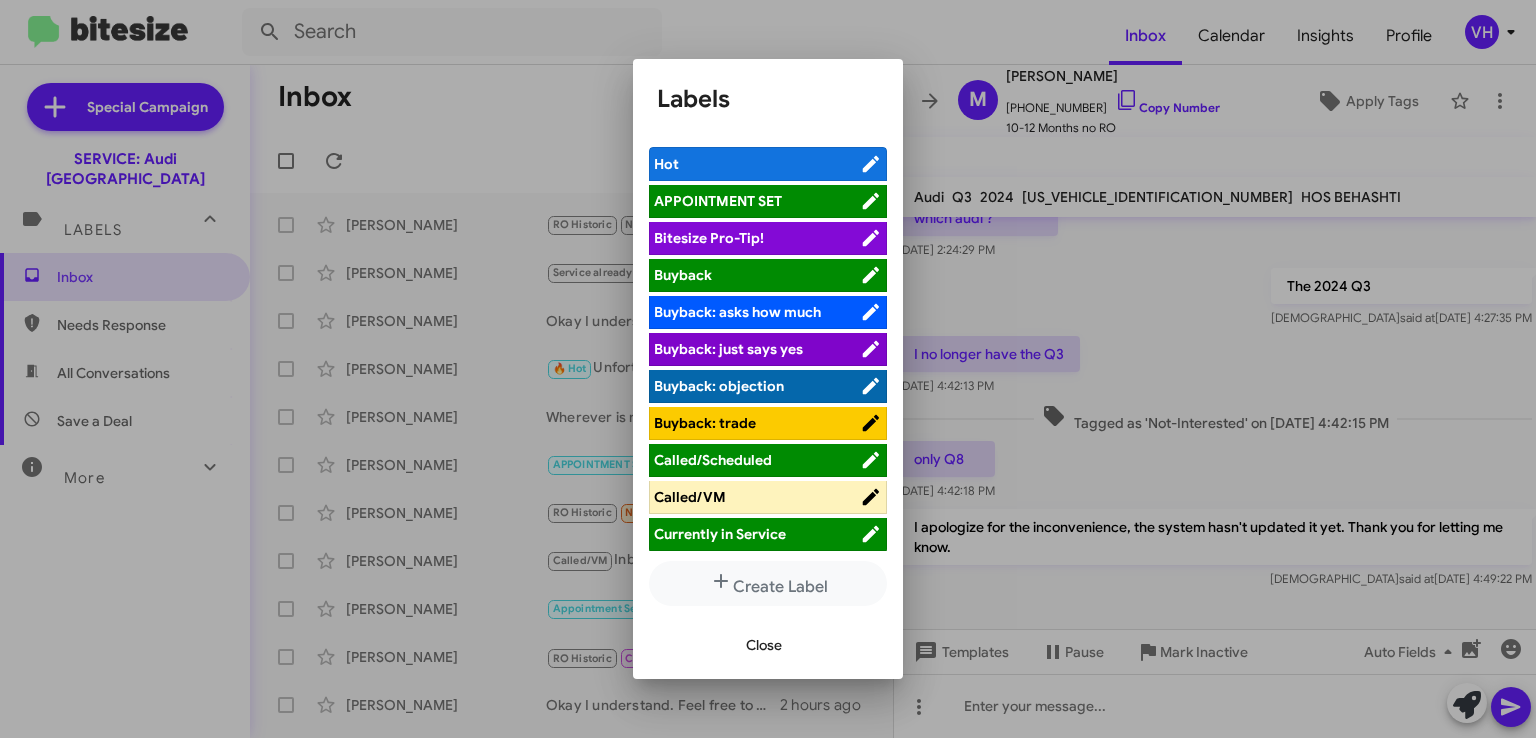 drag, startPoint x: 855, startPoint y: 234, endPoint x: 856, endPoint y: 297, distance: 63.007935 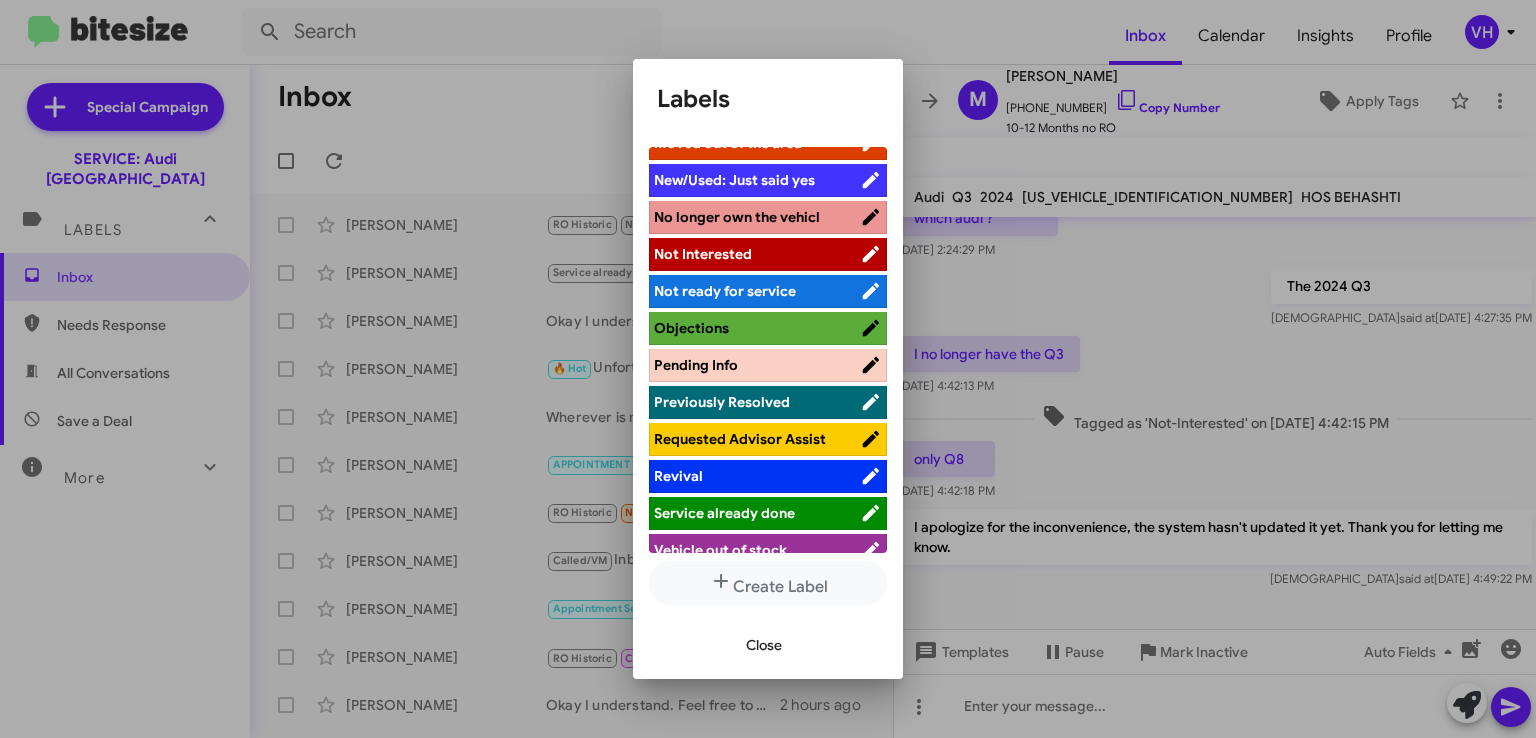 scroll, scrollTop: 515, scrollLeft: 0, axis: vertical 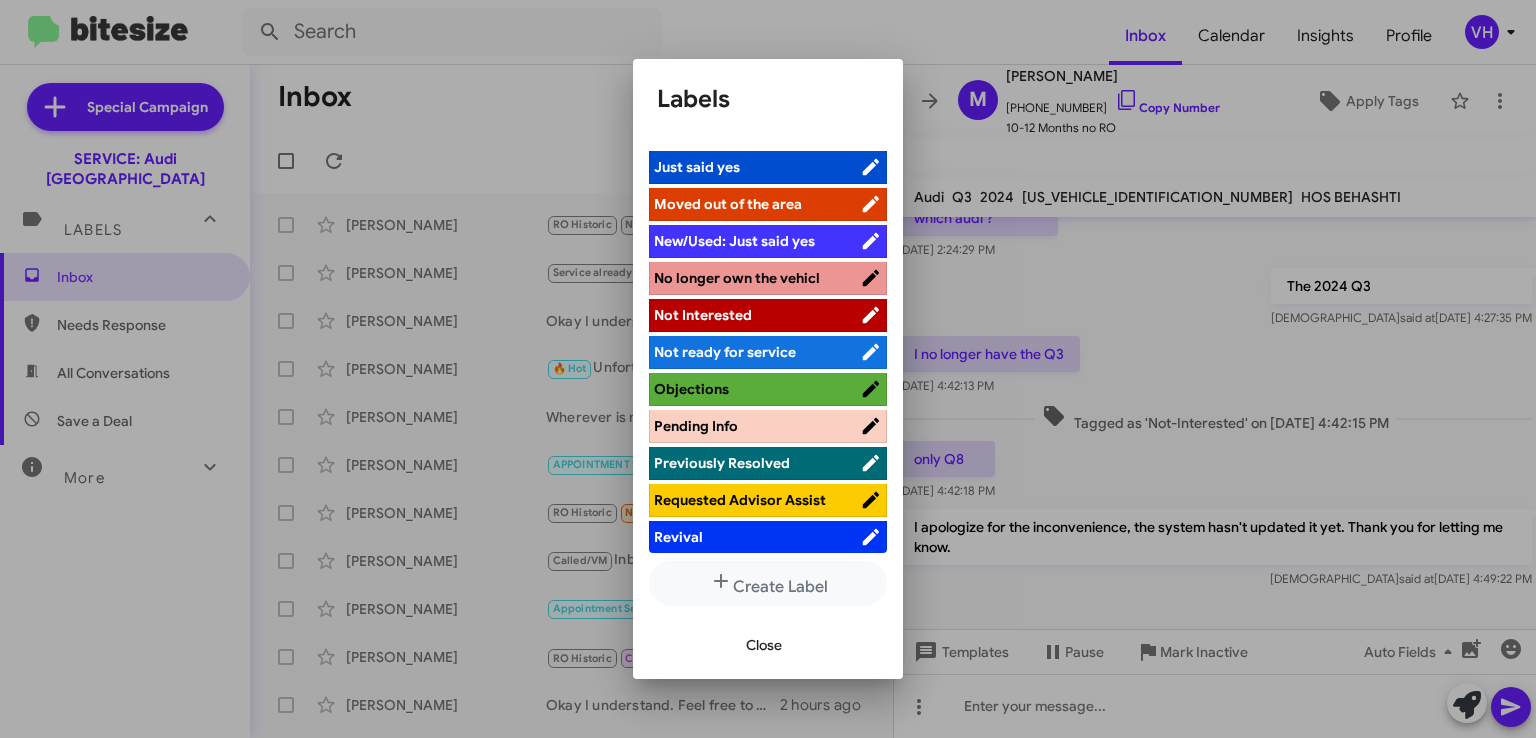 click on "No longer own the vehicl" at bounding box center (737, 278) 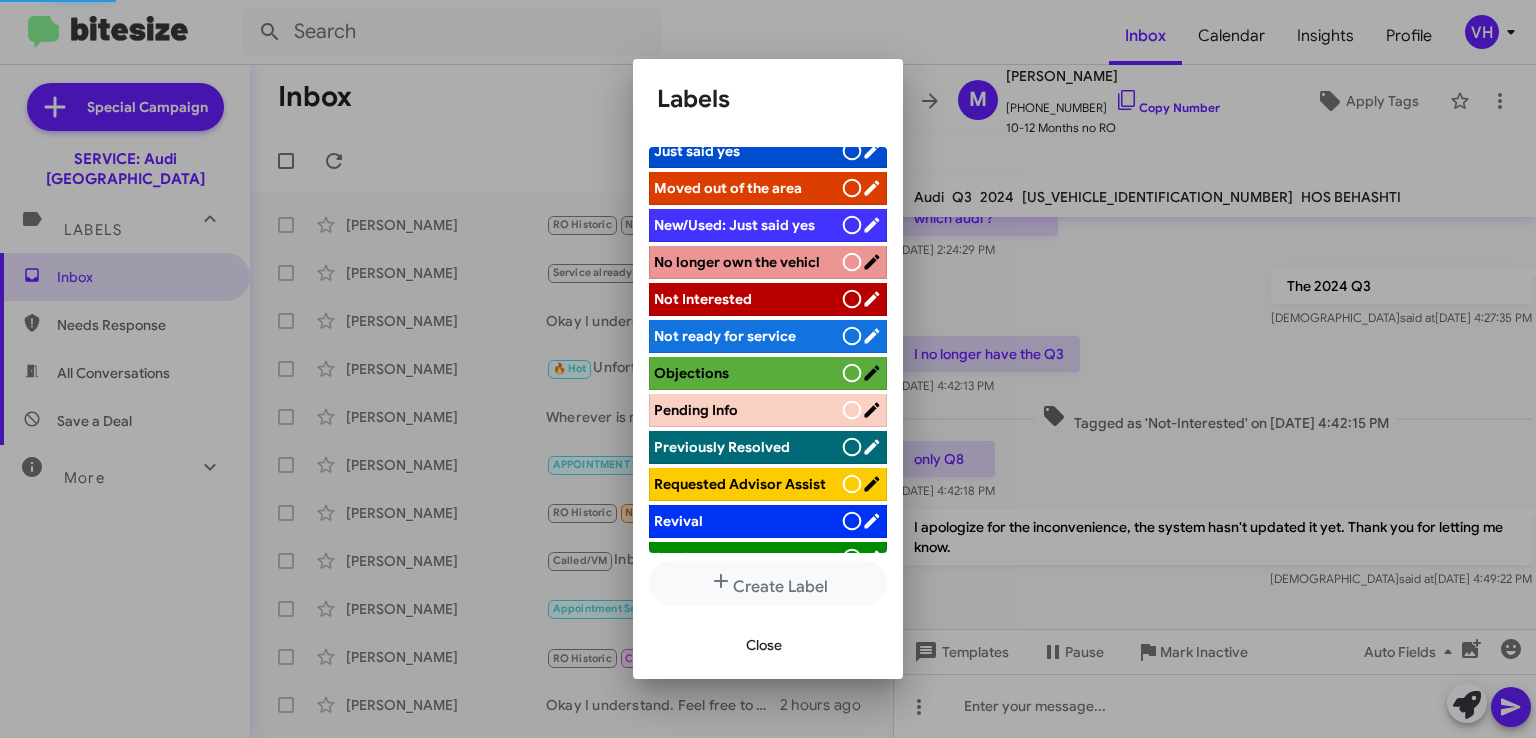 scroll, scrollTop: 515, scrollLeft: 0, axis: vertical 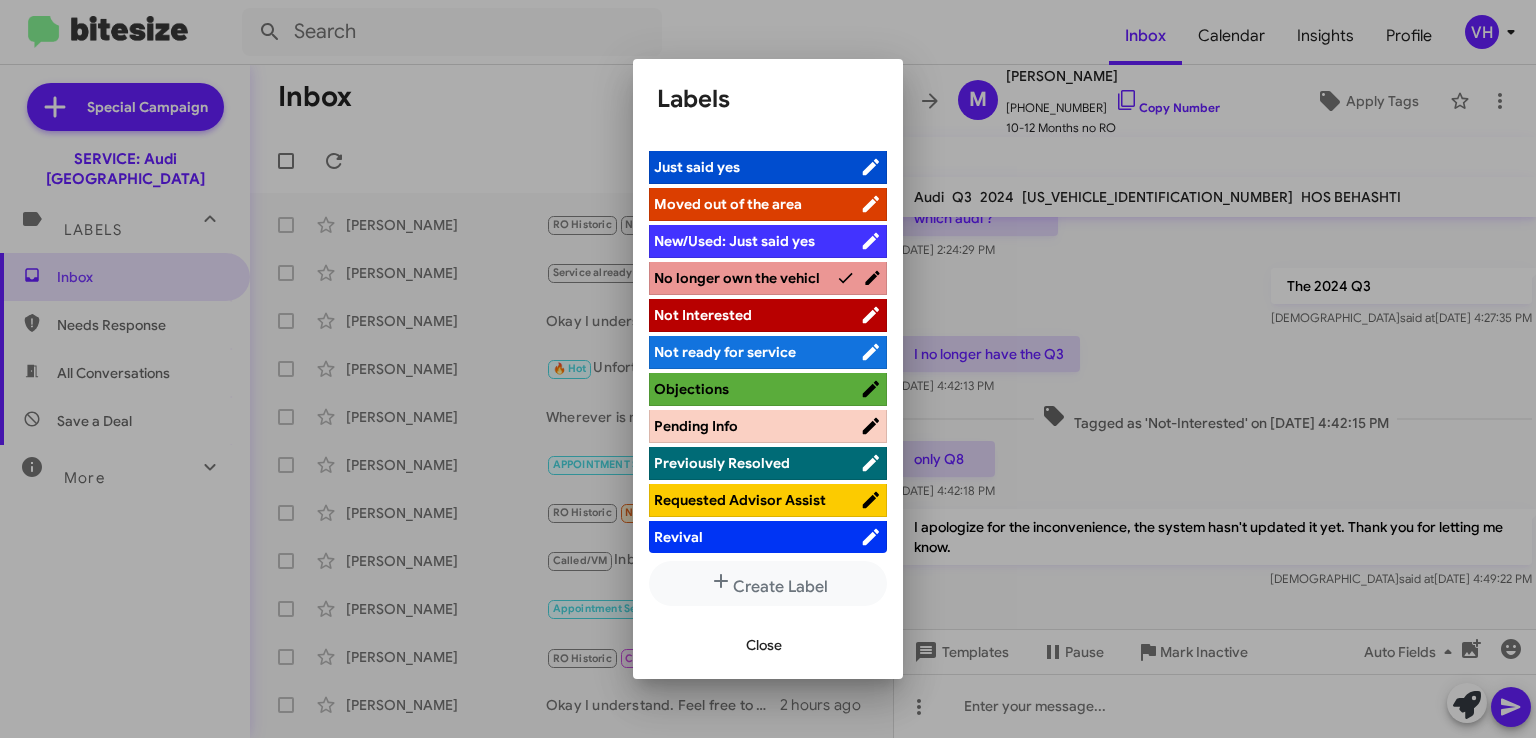 click at bounding box center (768, 369) 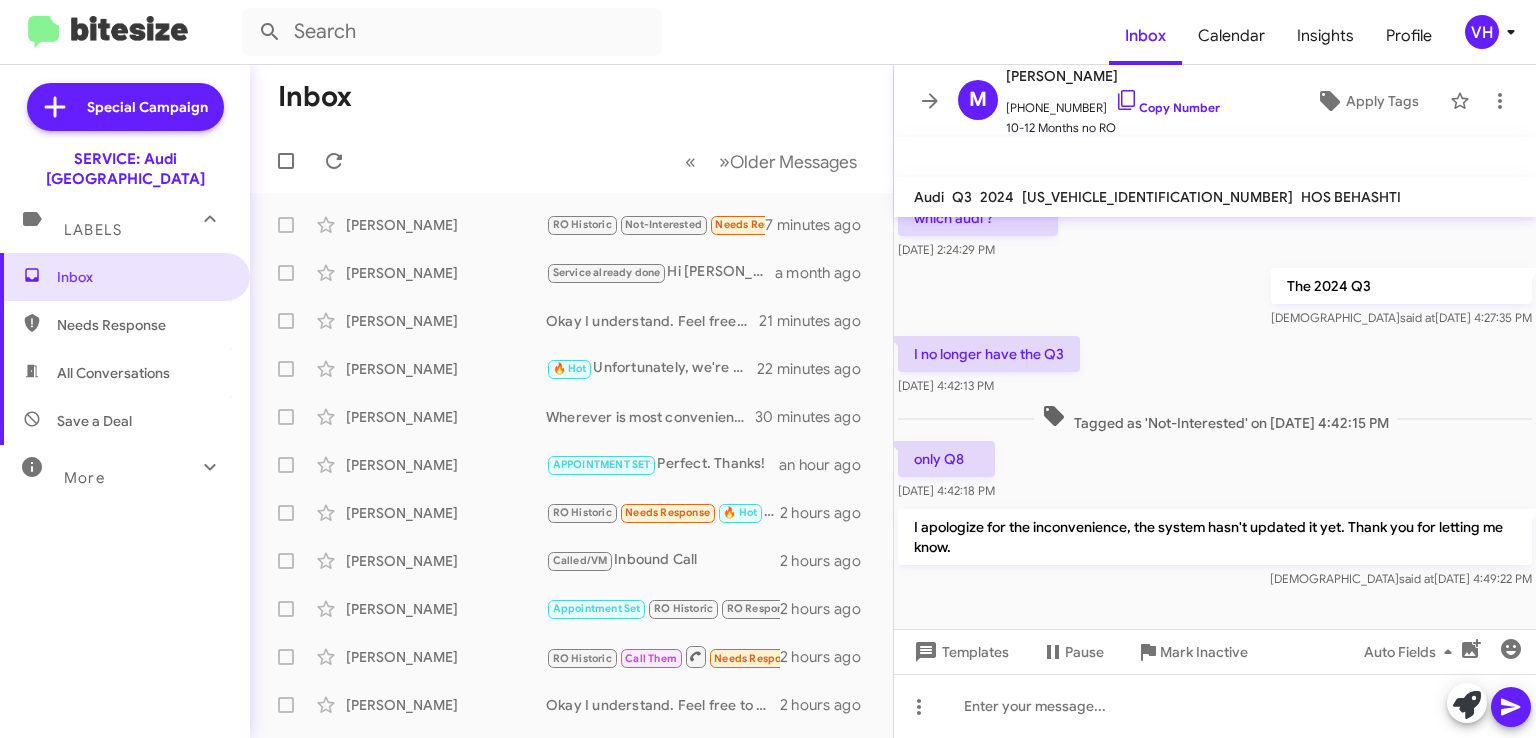 click on "Apply Tags" 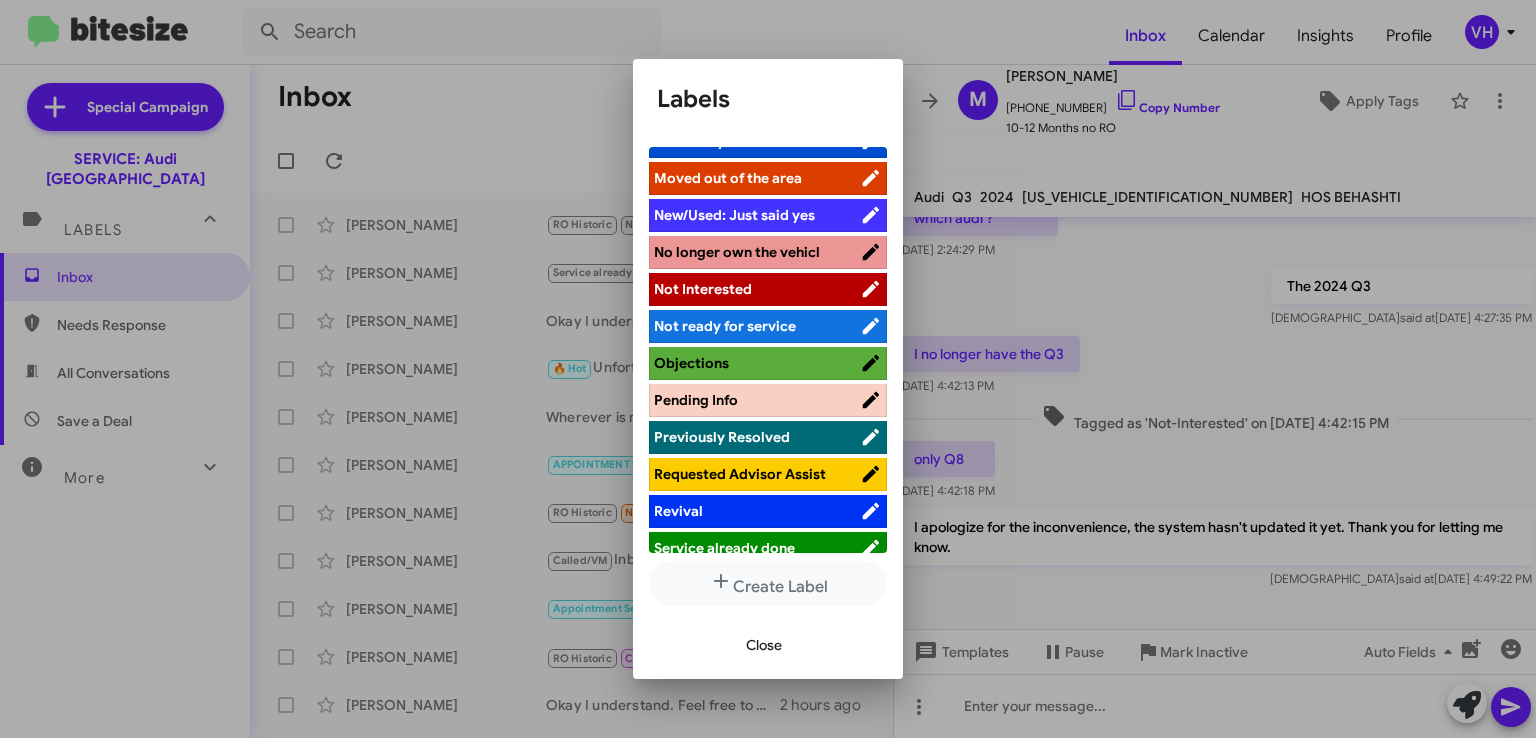scroll, scrollTop: 588, scrollLeft: 0, axis: vertical 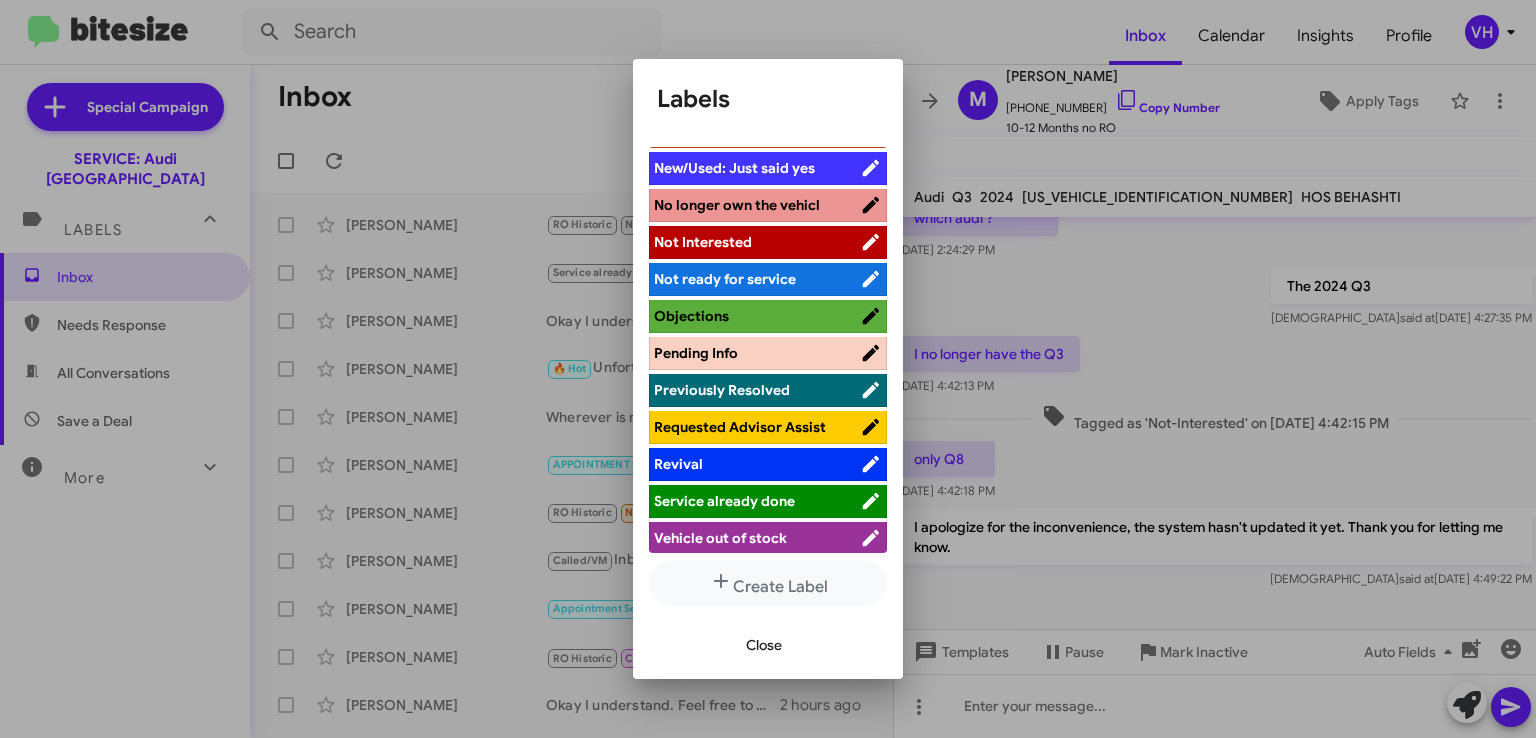 click on "No longer own the vehicl" at bounding box center (737, 205) 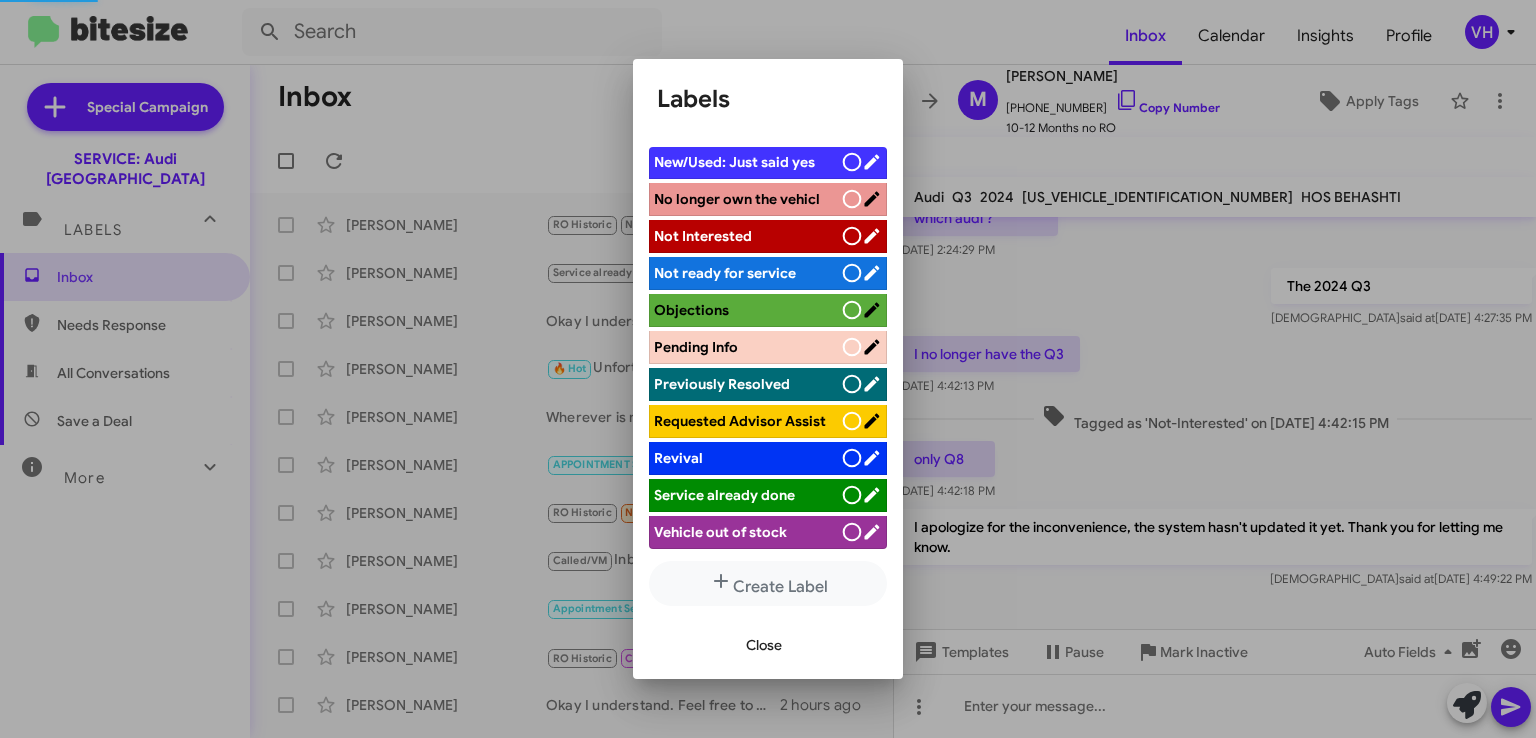 scroll, scrollTop: 588, scrollLeft: 0, axis: vertical 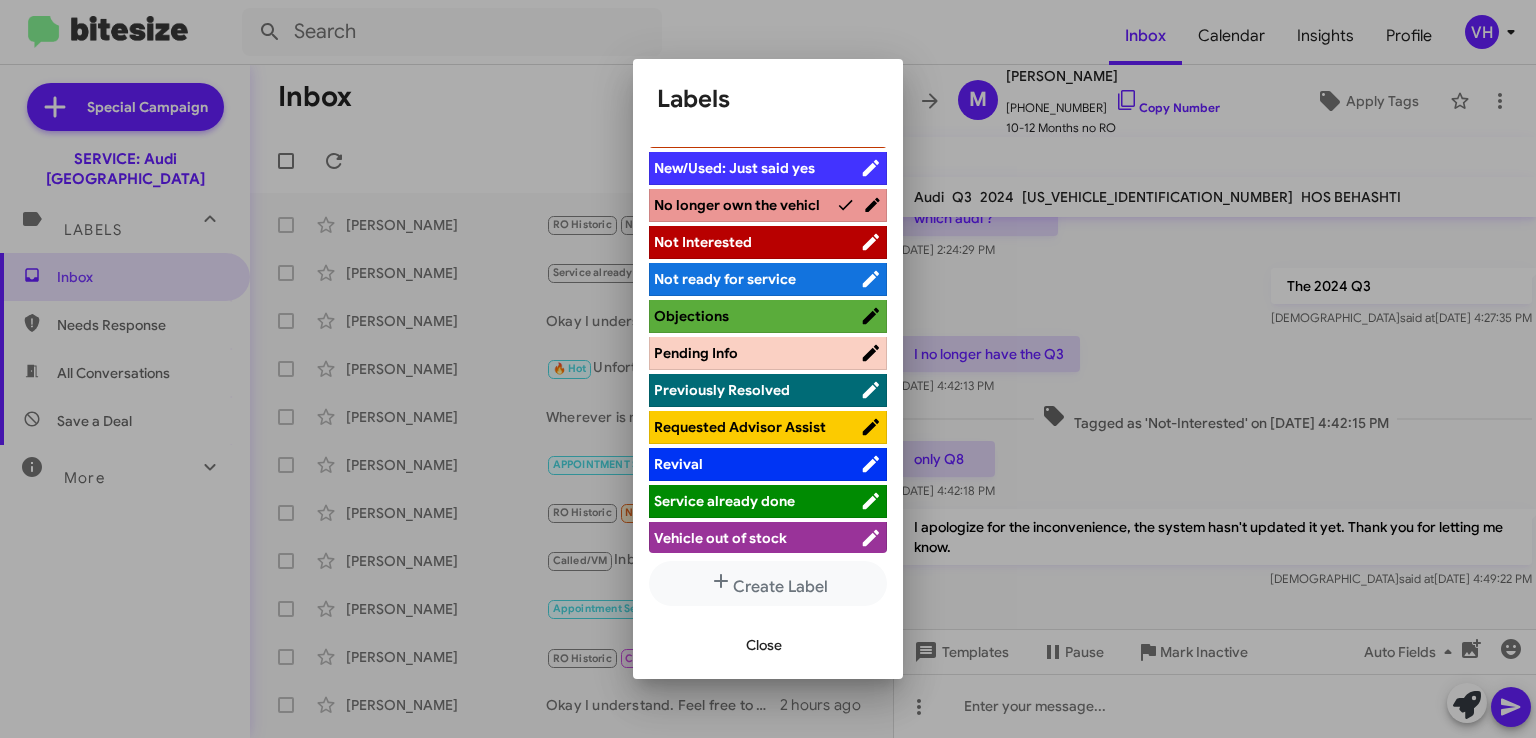 click on "Close" at bounding box center (764, 645) 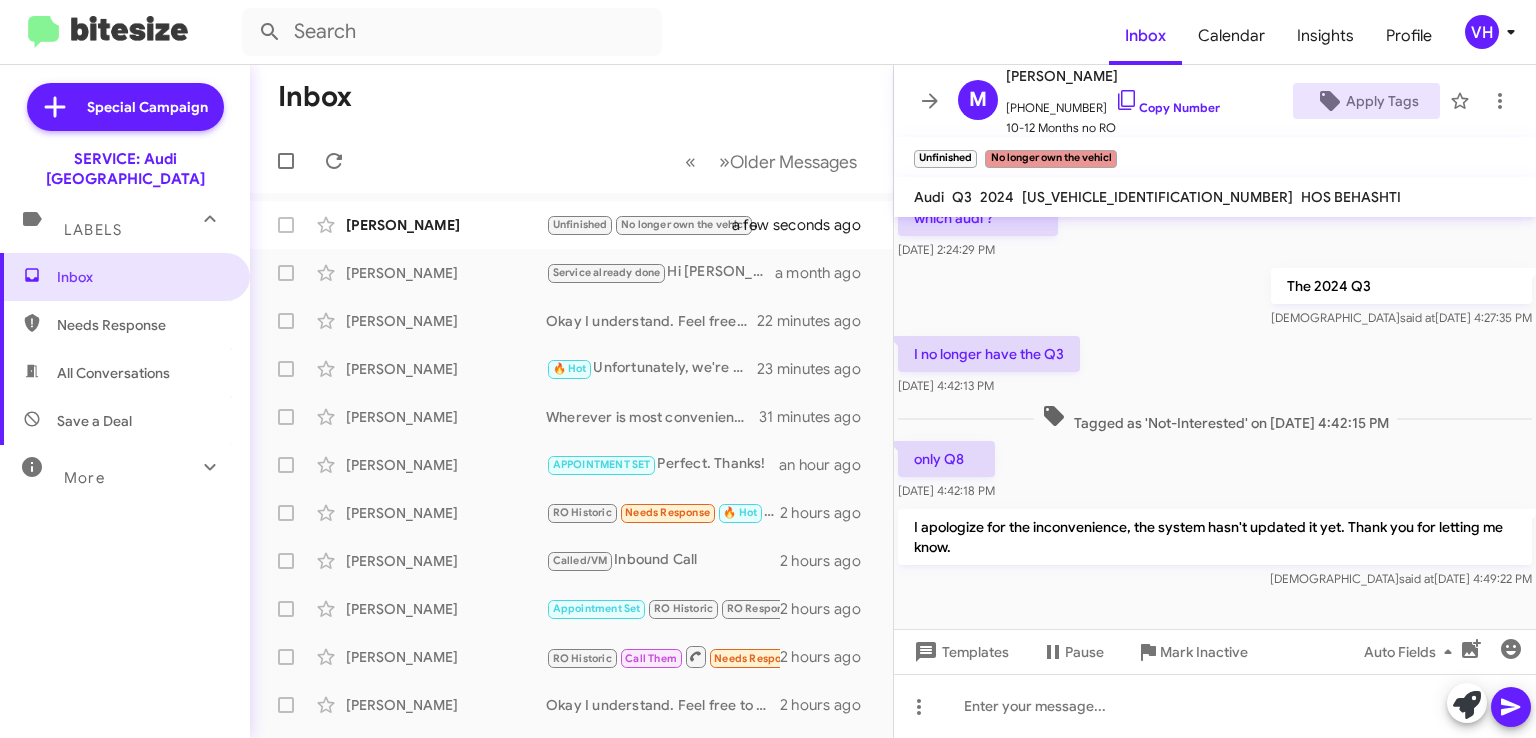 click on "×" 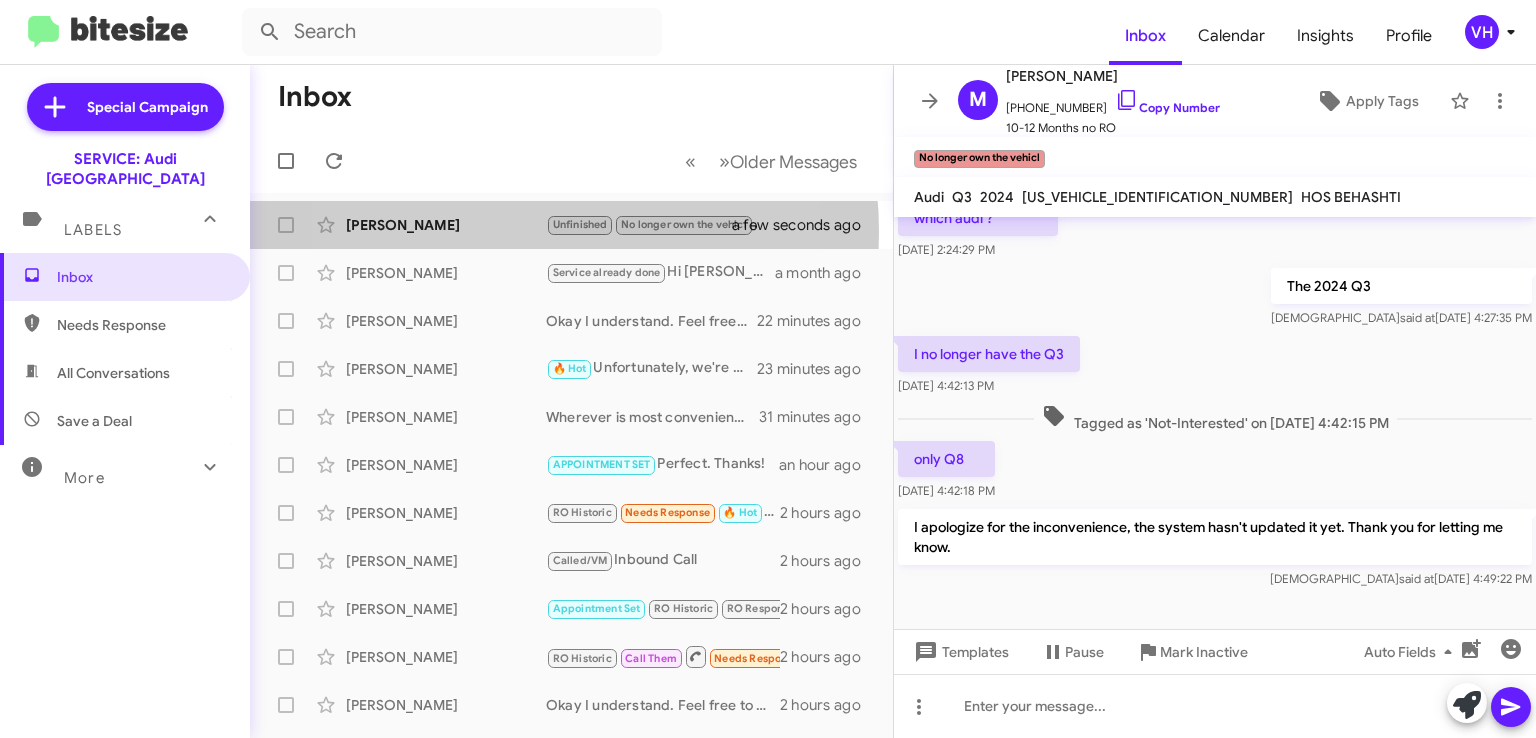 click on "[PERSON_NAME]" 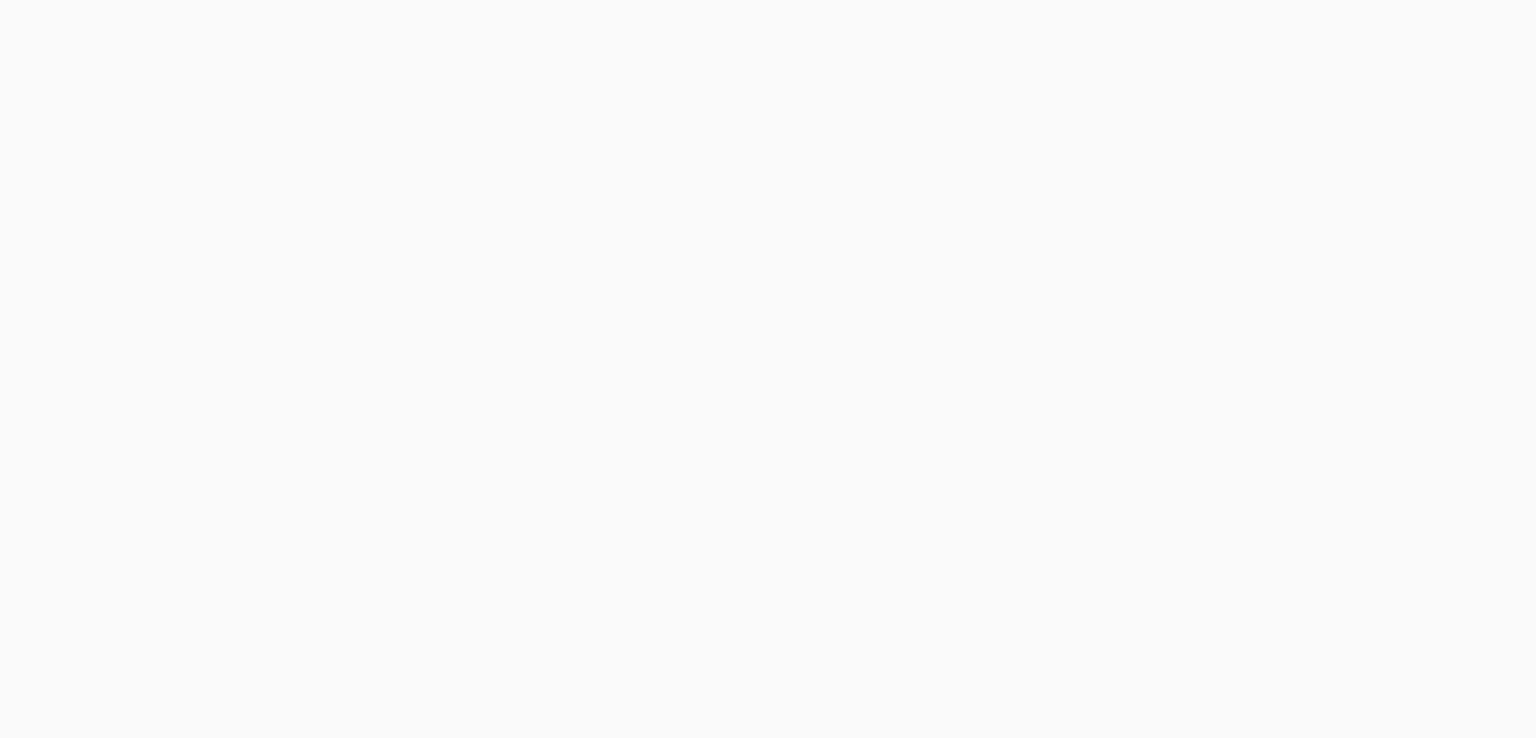 scroll, scrollTop: 0, scrollLeft: 0, axis: both 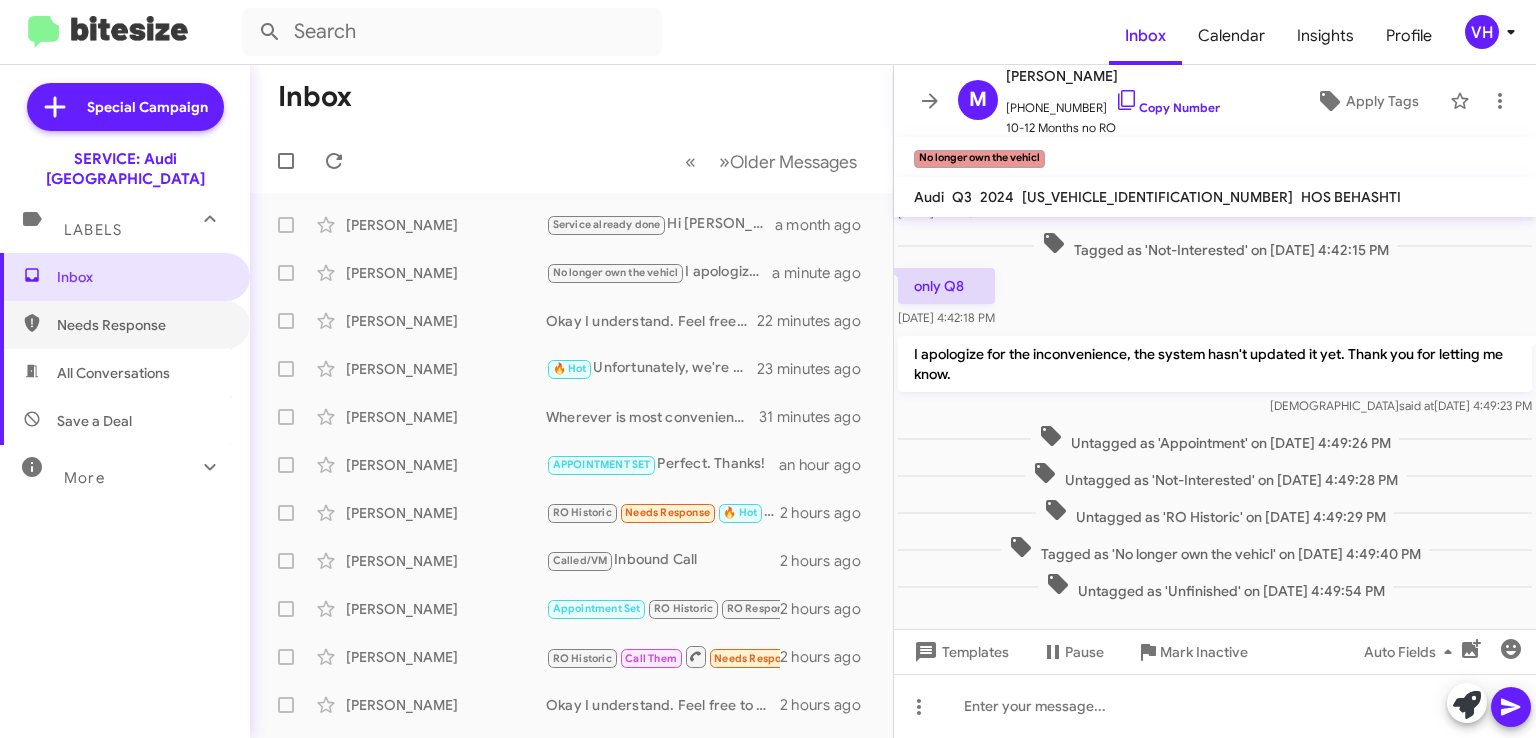 click on "Needs Response" at bounding box center (142, 325) 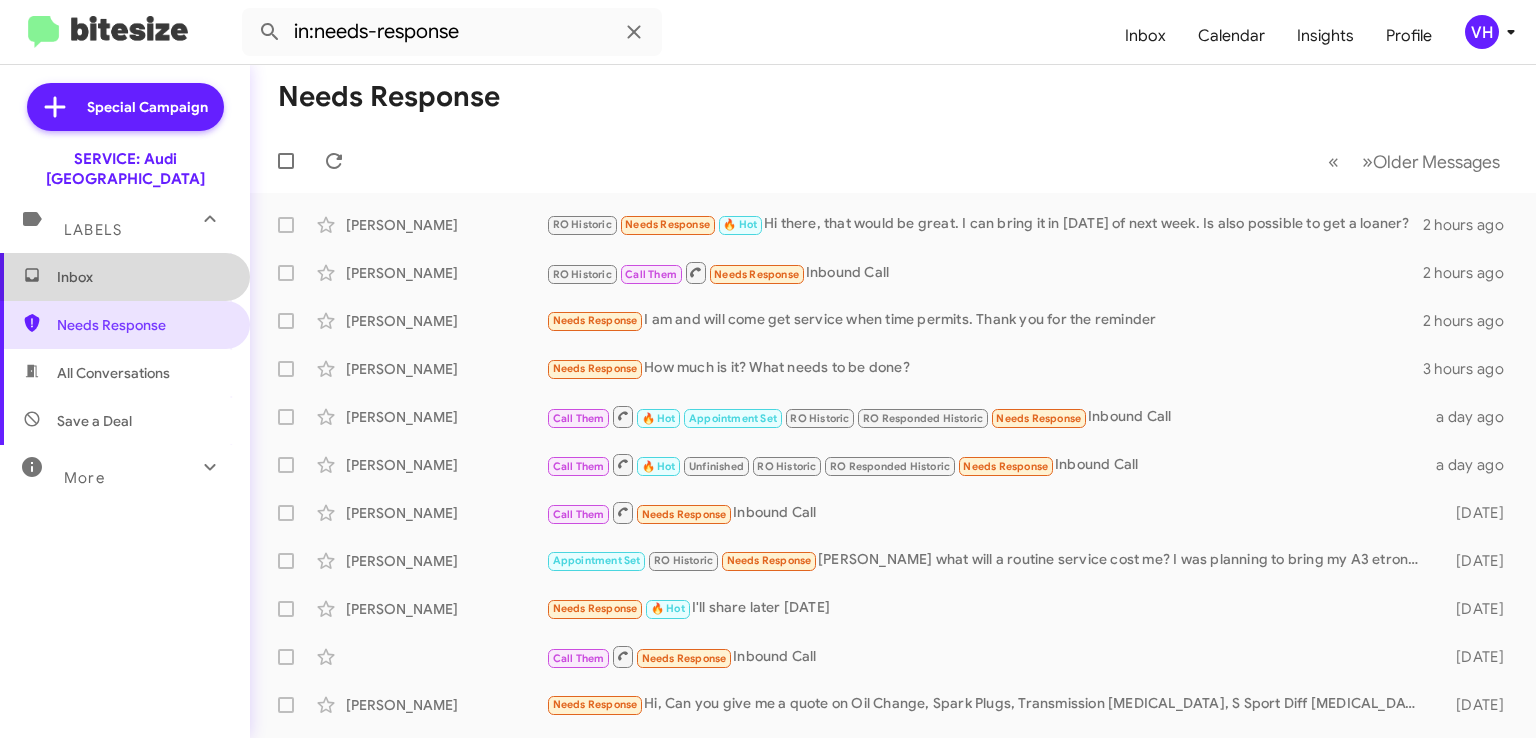 click on "Inbox" at bounding box center [142, 277] 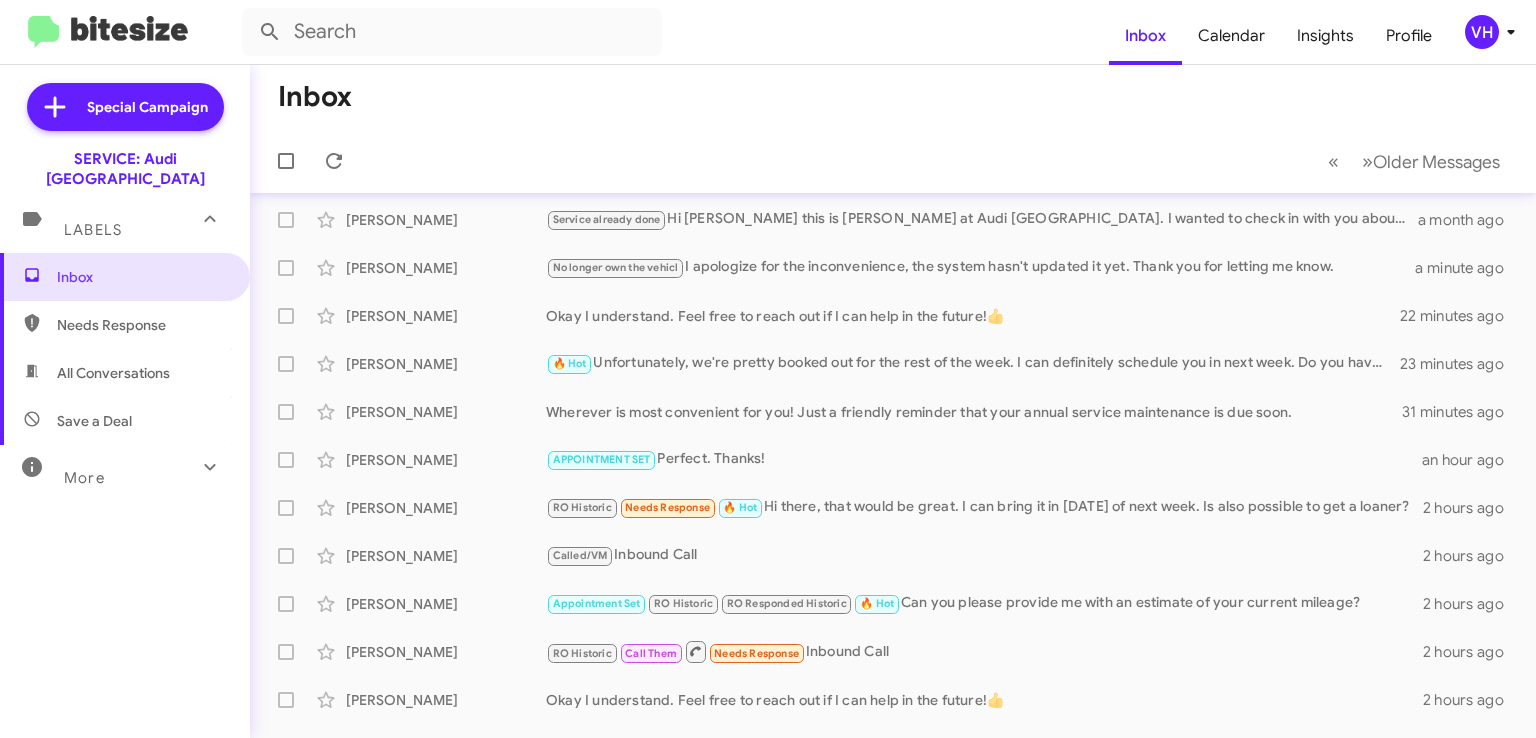 scroll, scrollTop: 0, scrollLeft: 0, axis: both 